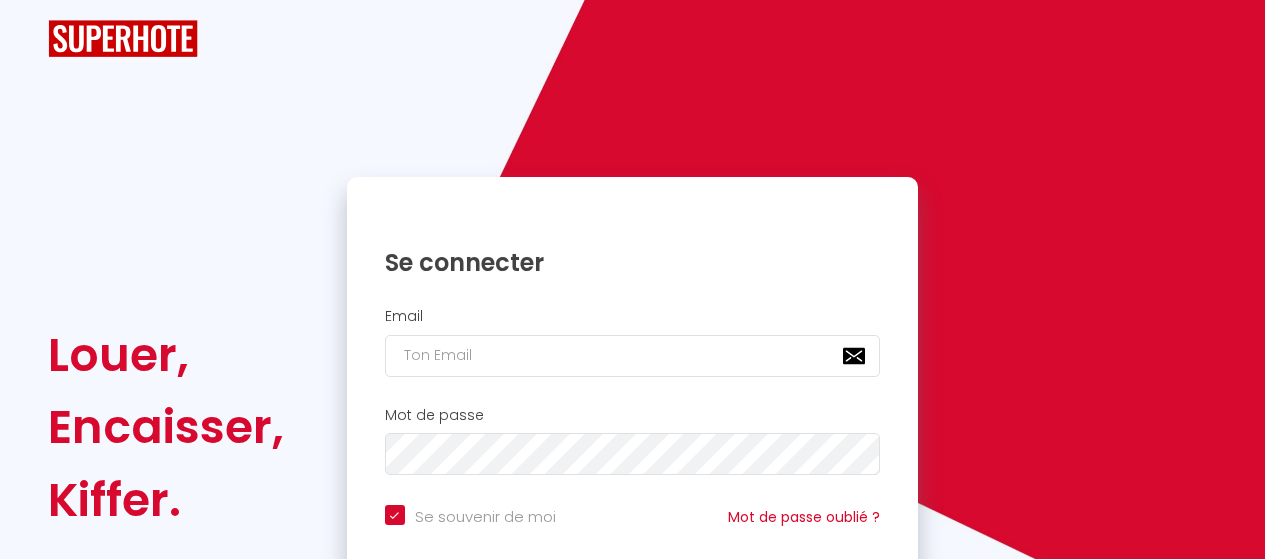 scroll, scrollTop: 0, scrollLeft: 0, axis: both 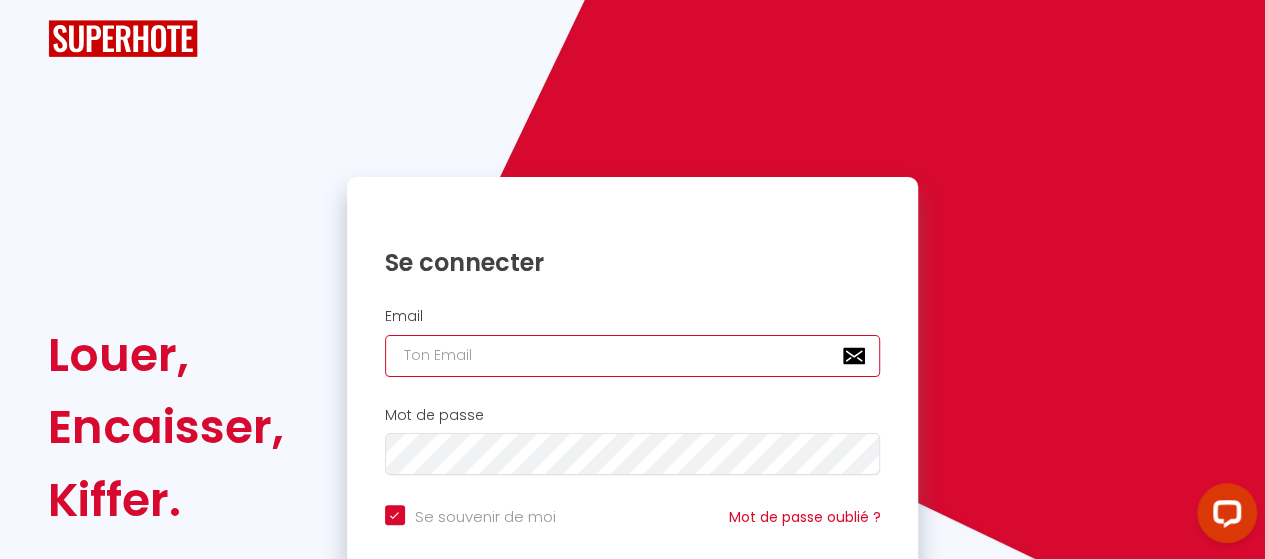 type on "[DOMAIN_NAME][EMAIL_ADDRESS][DOMAIN_NAME]" 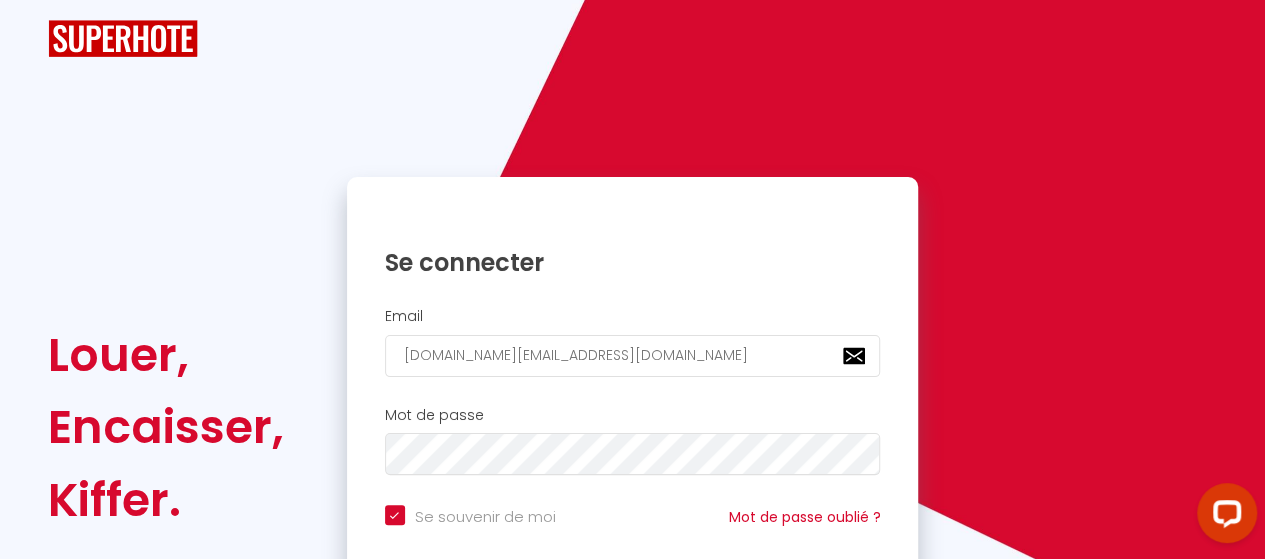 checkbox on "true" 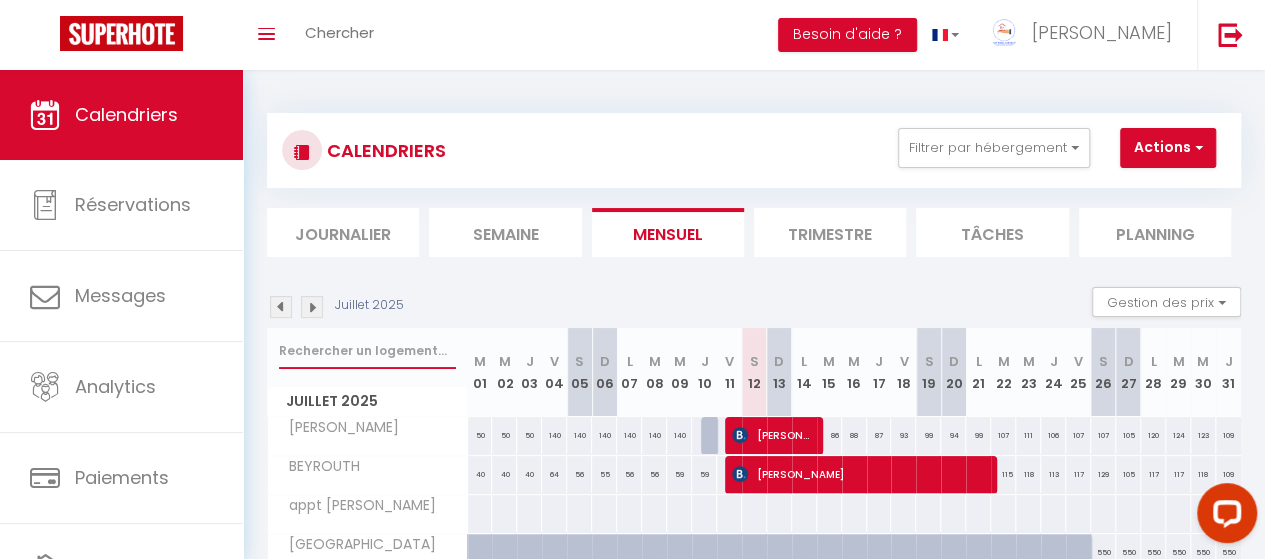 click at bounding box center [367, 351] 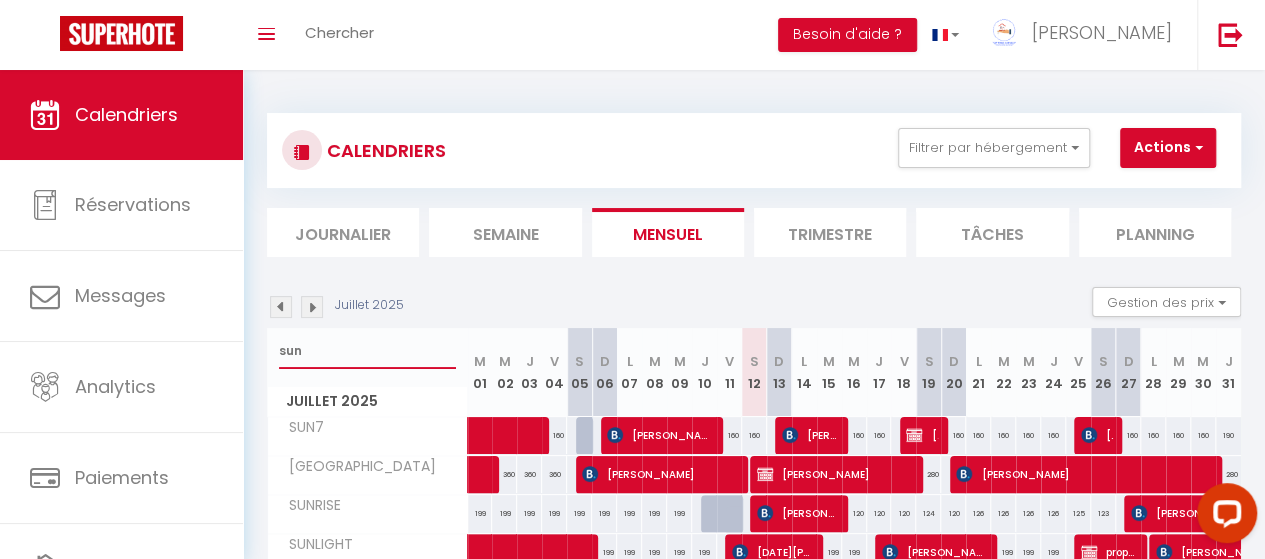 type on "sunr" 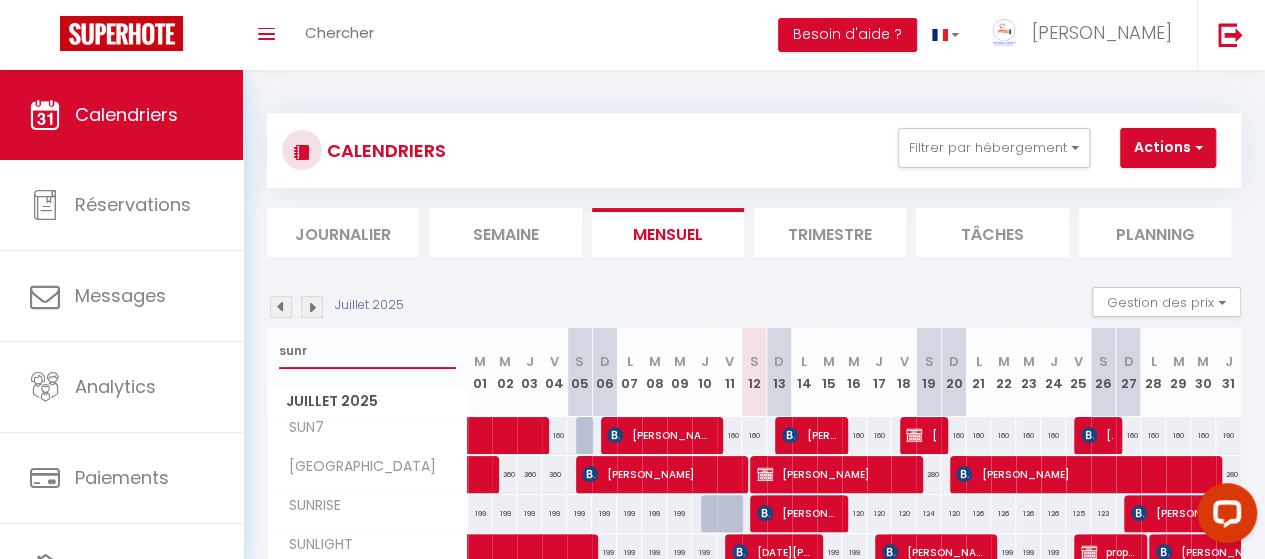 select 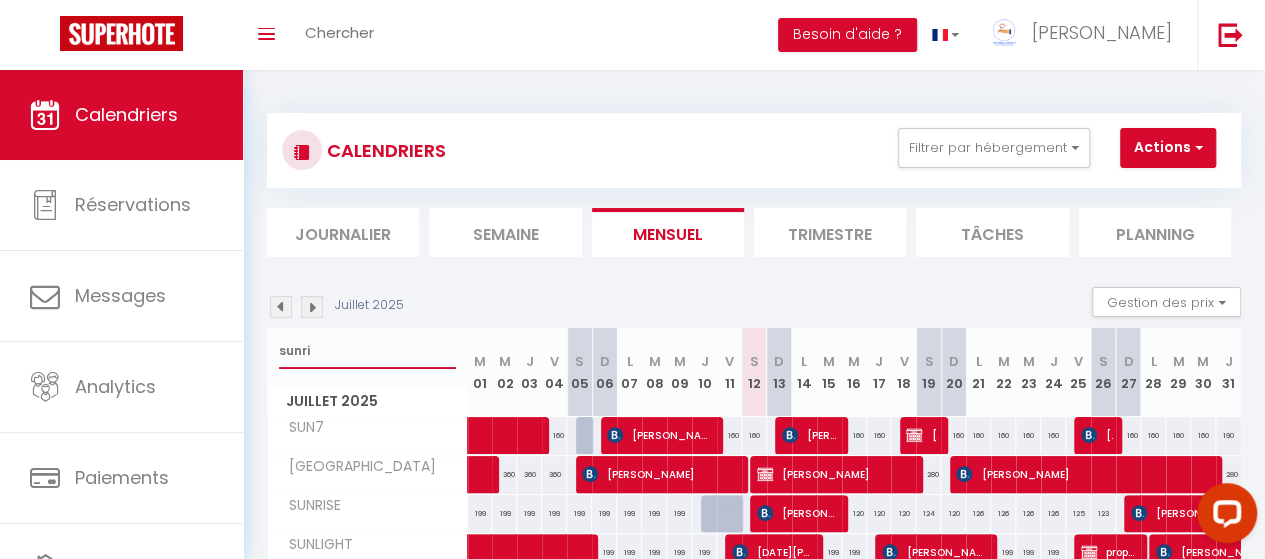 select 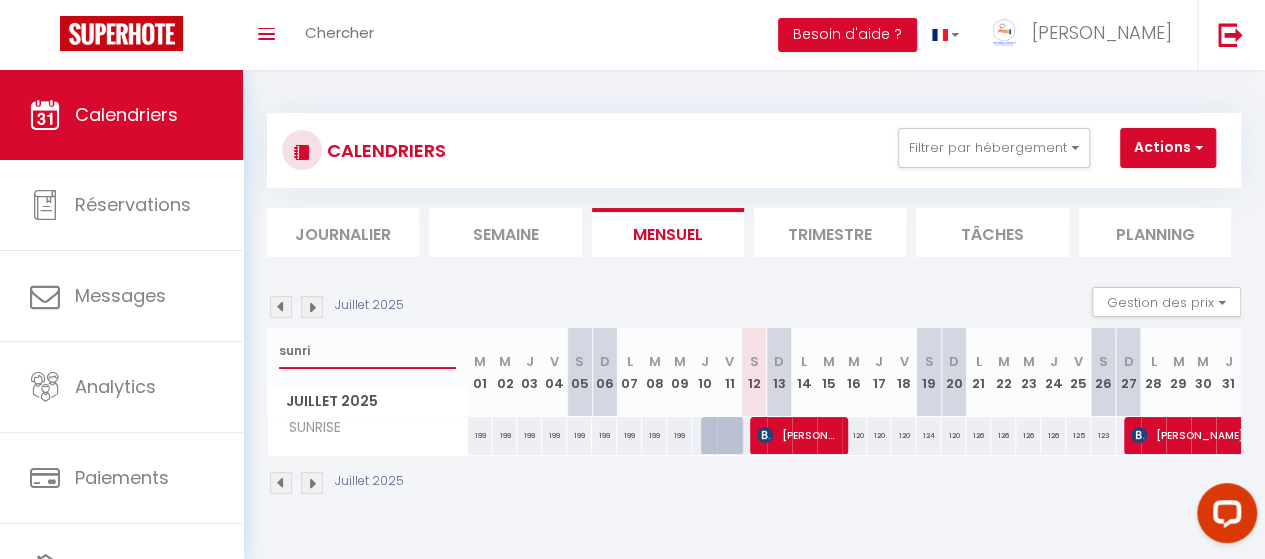 type on "sunri" 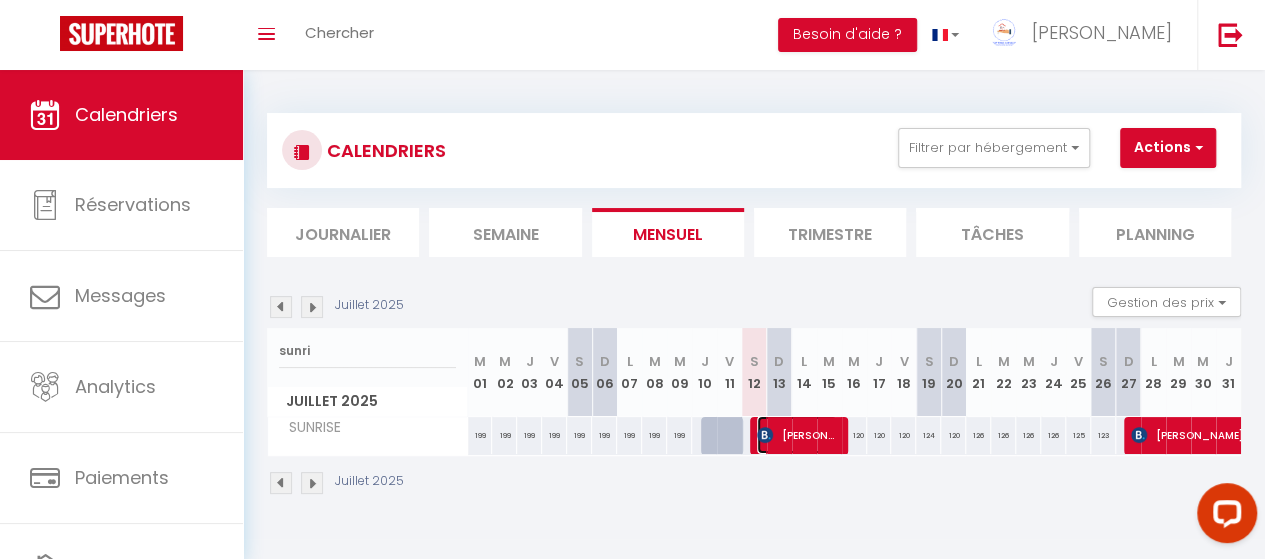 click on "[PERSON_NAME]" at bounding box center (797, 435) 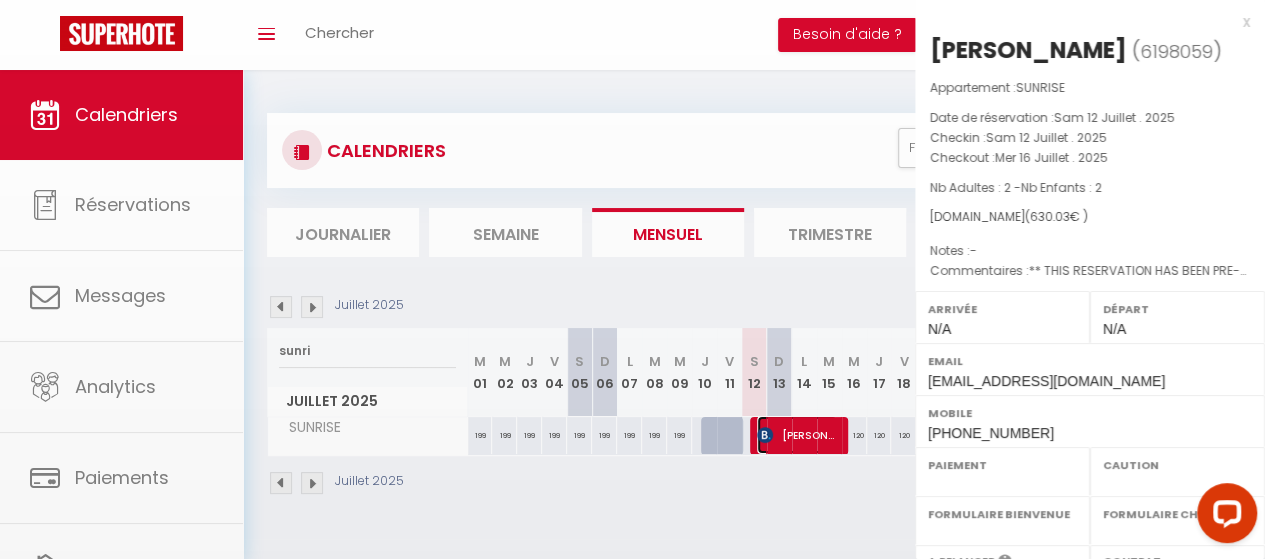 select on "OK" 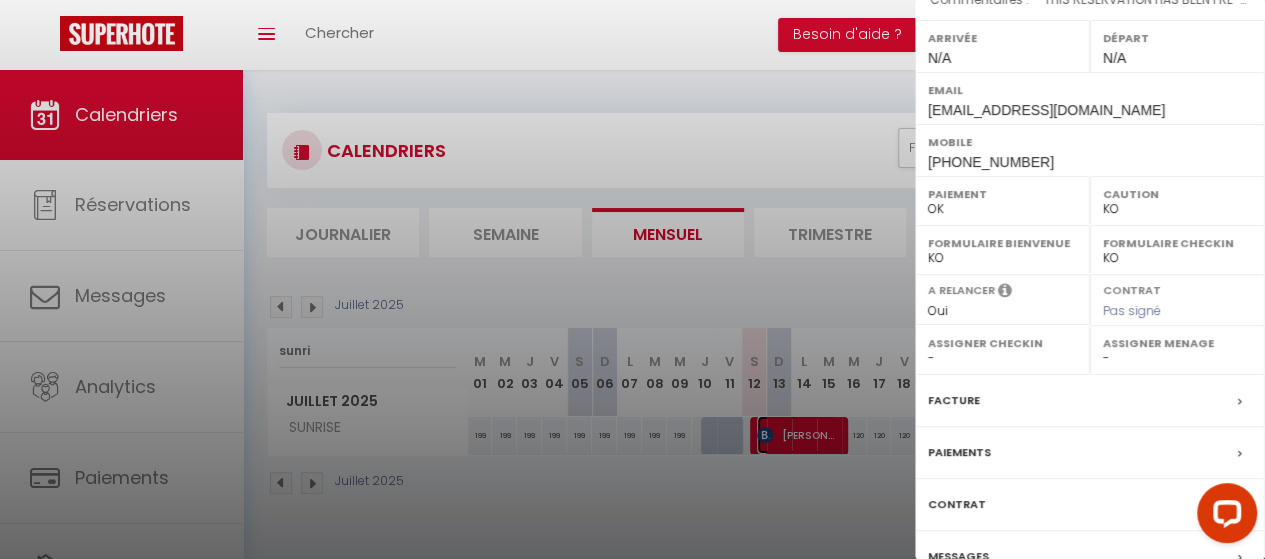 scroll, scrollTop: 368, scrollLeft: 0, axis: vertical 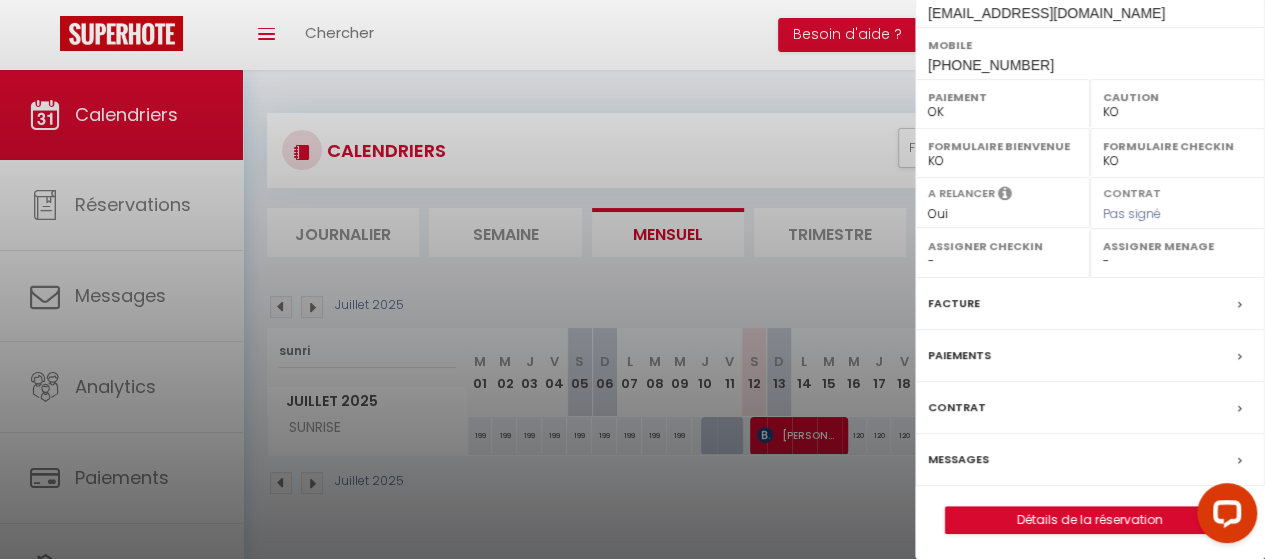 click on "Paiements" at bounding box center (959, 355) 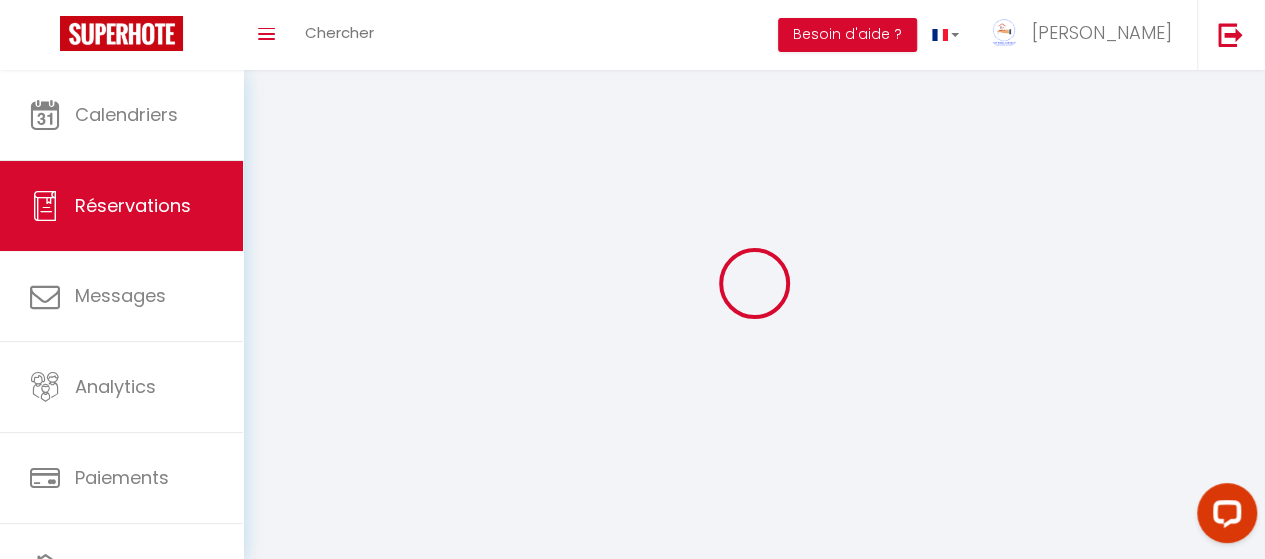 select 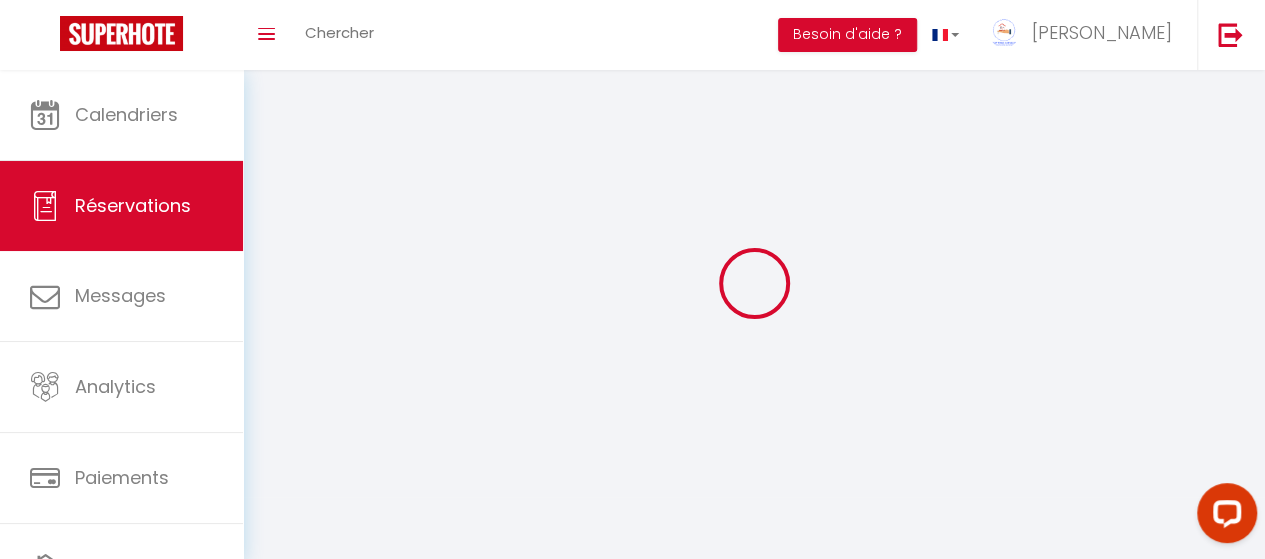 select 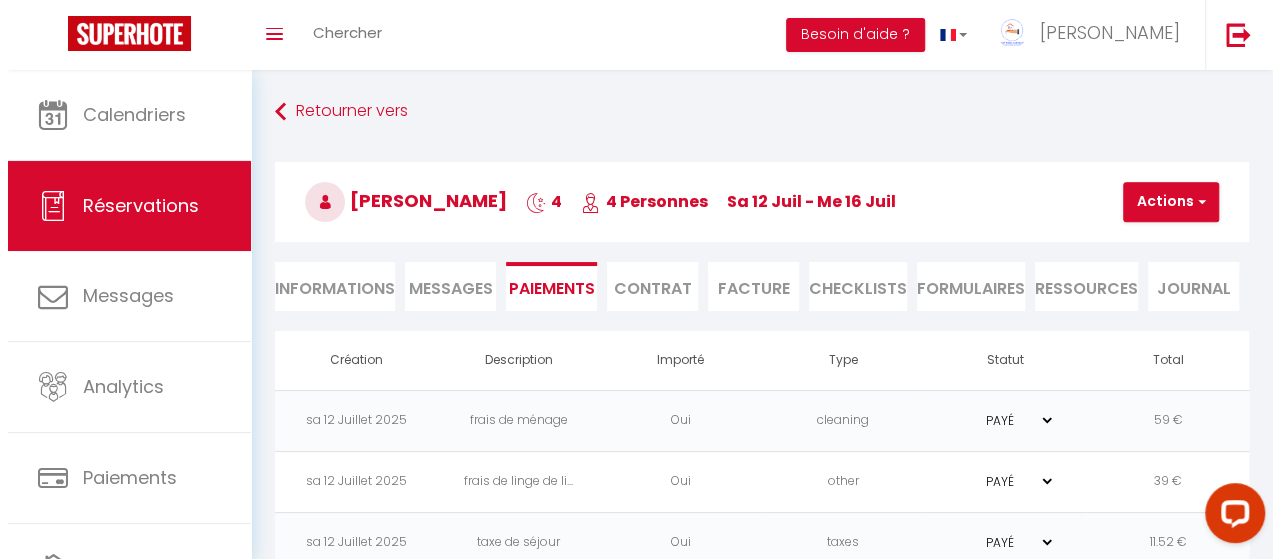 scroll, scrollTop: 103, scrollLeft: 0, axis: vertical 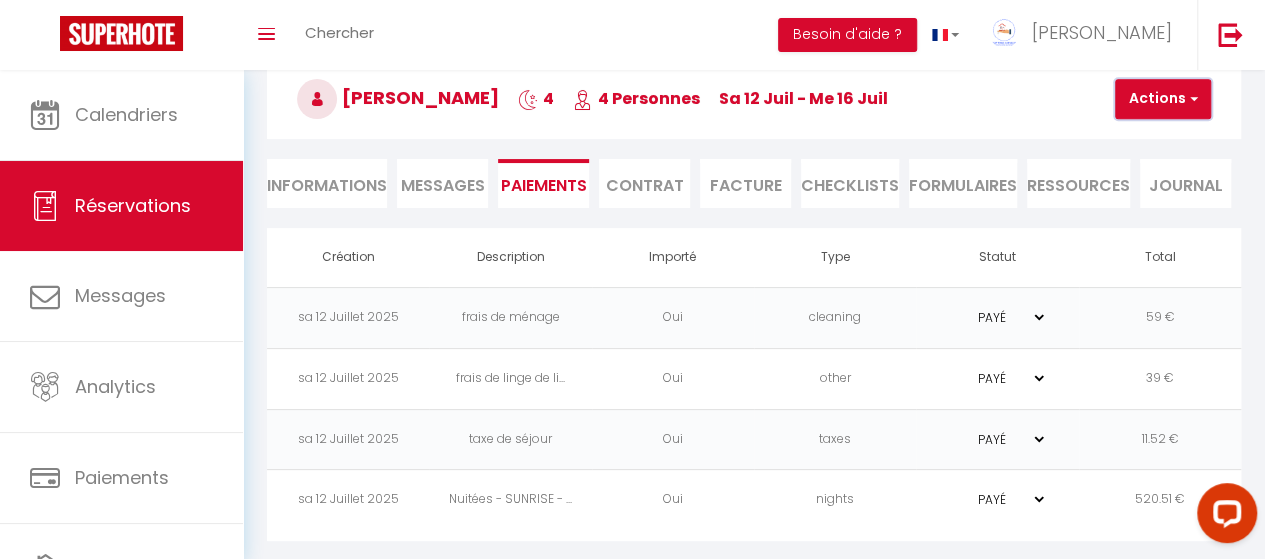 click on "Actions" at bounding box center [1163, 99] 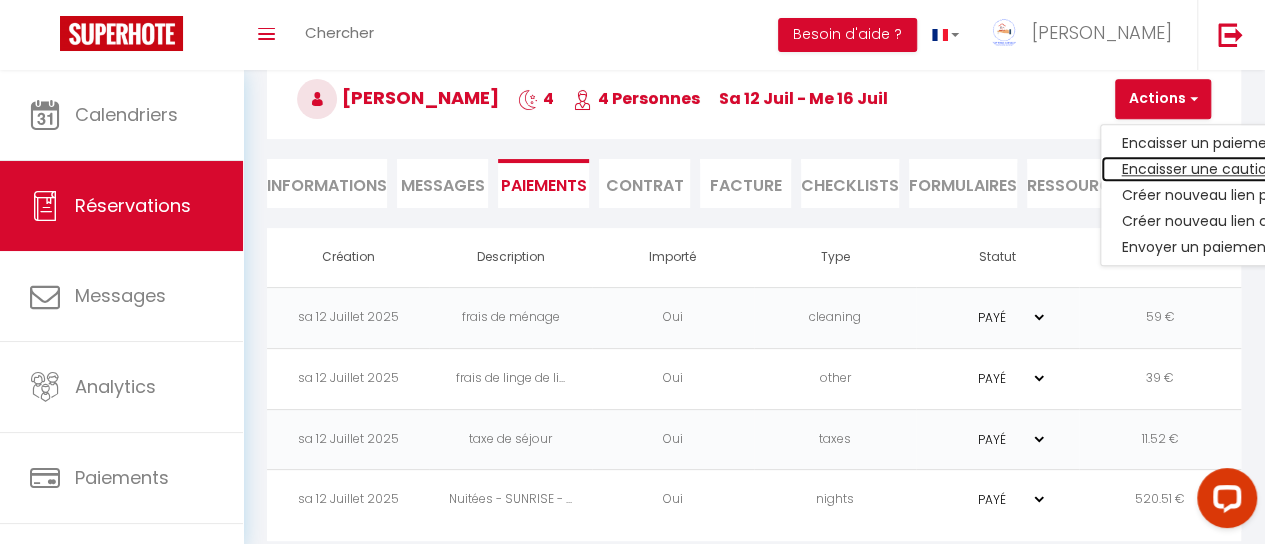 click on "Encaisser une caution" at bounding box center (1224, 169) 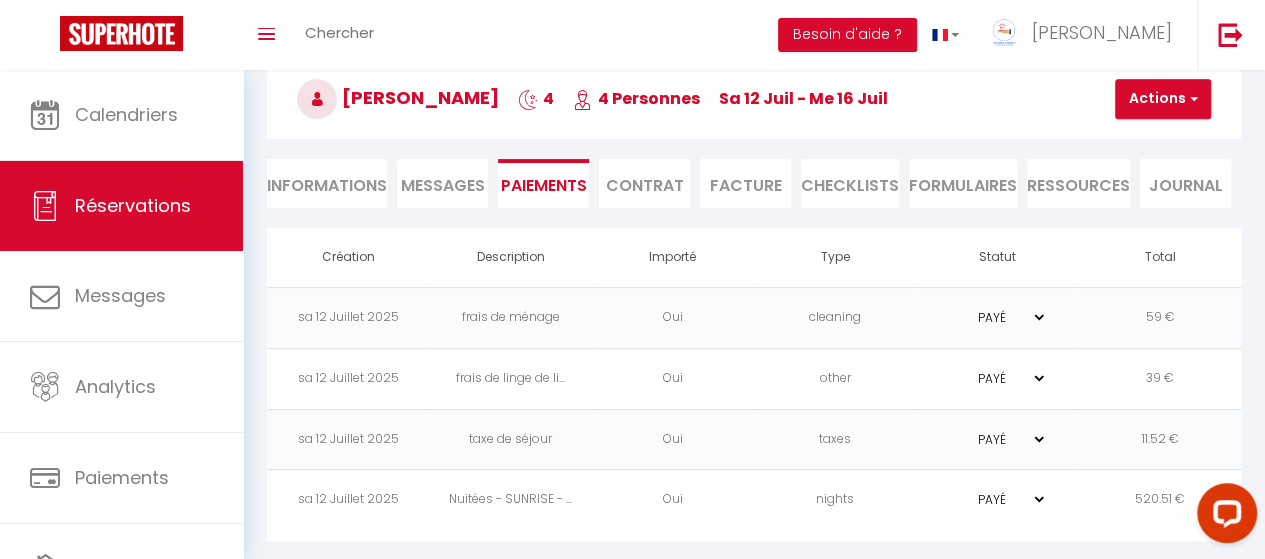 select on "nights" 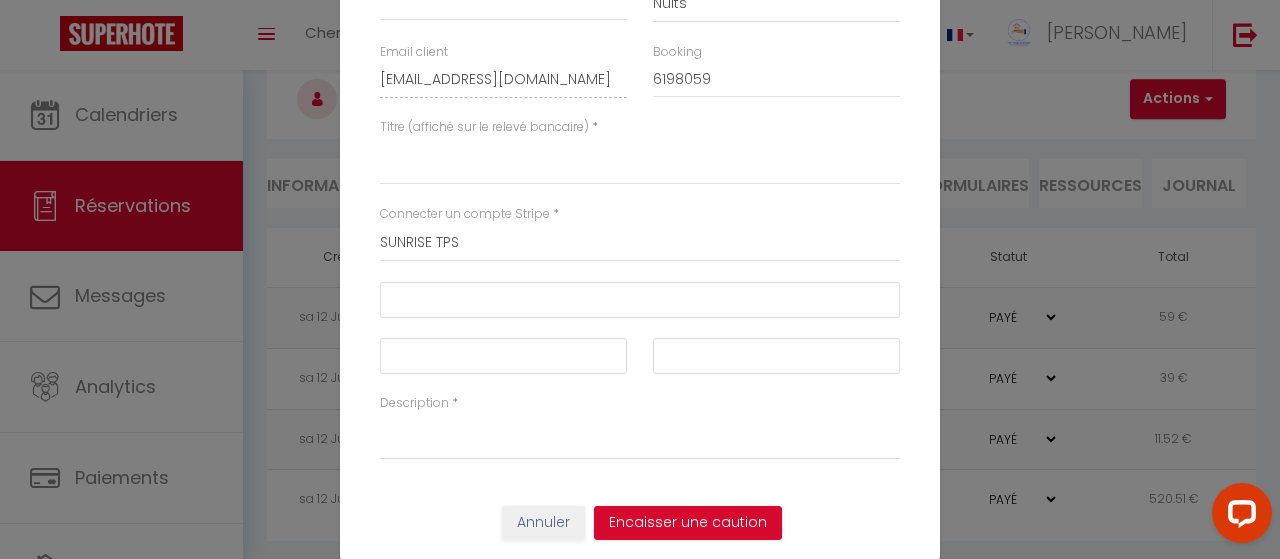 scroll, scrollTop: 0, scrollLeft: 0, axis: both 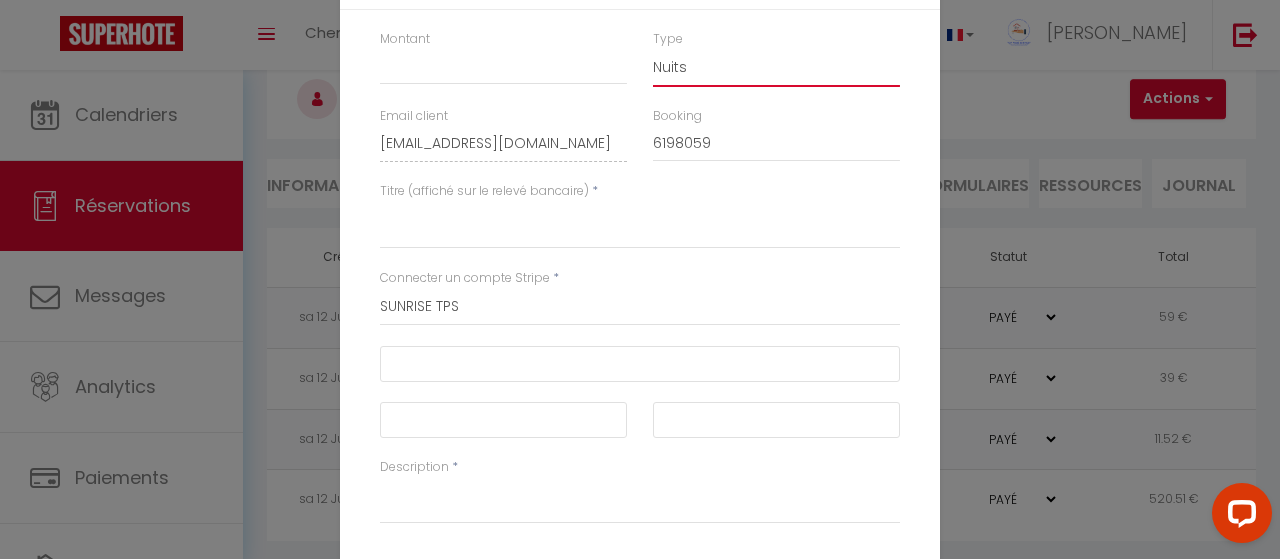 click on "Nuits   Frais de ménage   Taxe de séjour   [GEOGRAPHIC_DATA]" at bounding box center [776, 68] 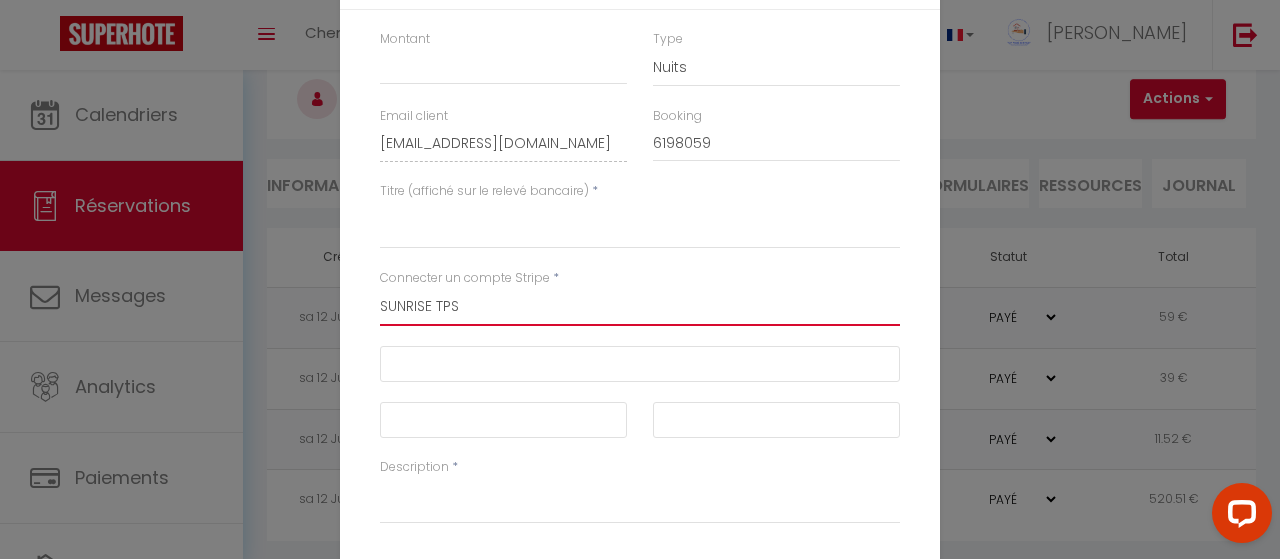 click on "[PERSON_NAME] [PERSON_NAME] LE FARNIENTE SOUEHLA [PERSON_NAME] LE CLUB JARDIN BABYLONE SMILE DUPLEX STUDIO ZEN STUDIO CORAIL JASSES424 [PERSON_NAME] DIXI APPART EDEN APPART COSYLOUNGE AIGUES VIVES JASSE516 TI TAHITI STUDIO RESID LE MIND DREAM STUDIO [PERSON_NAME] 501 DRAKKAR APPART SUN7 STUDIO LENA STUDIO LE WINE NOTE [PERSON_NAME] LE VOYAGEUR [PERSON_NAME] SEKKIOUI [GEOGRAPHIC_DATA] [GEOGRAPHIC_DATA] LA MOUETTE NEW LENA STUDIO LE WHITE SUNRISE LE CORALIE LE GOLFY L'OLYMPE MOON BEACH MARE NOSTRUM LE FLEURIE LA PARENTHESE SEVENTIES .CAMARGBEACH COCO L'OASIS [GEOGRAPHIC_DATA] LES MARINES PLAGEO LE COSY LE GOLFY [PERSON_NAME] OASIS HORIZON HORIZON [PERSON_NAME] EVASION -[PERSON_NAME] LES MARQUISES Santorini LE VINTAGE LE WINE NOTE ST LA PERLE D ARIANE STUDIO 22 ESCAPADE LE COSY LOG DREAM BEACH SUNLIGHT AMAZONE 1 ET 3 APALOOSA [GEOGRAPHIC_DATA] CALDERINI COCON COSY FAMILY EPICENTRE HORIZON TPS LES MARINES TPS PARENTHESE TPS PERLE D'ARIANE TPS SANTORINI TPS SEVENTIES TPS STUDIO 22 TPS SUN 7 TPS SUNRISE TPS TI TAHITI TPS WHITE TPS" at bounding box center (640, 307) 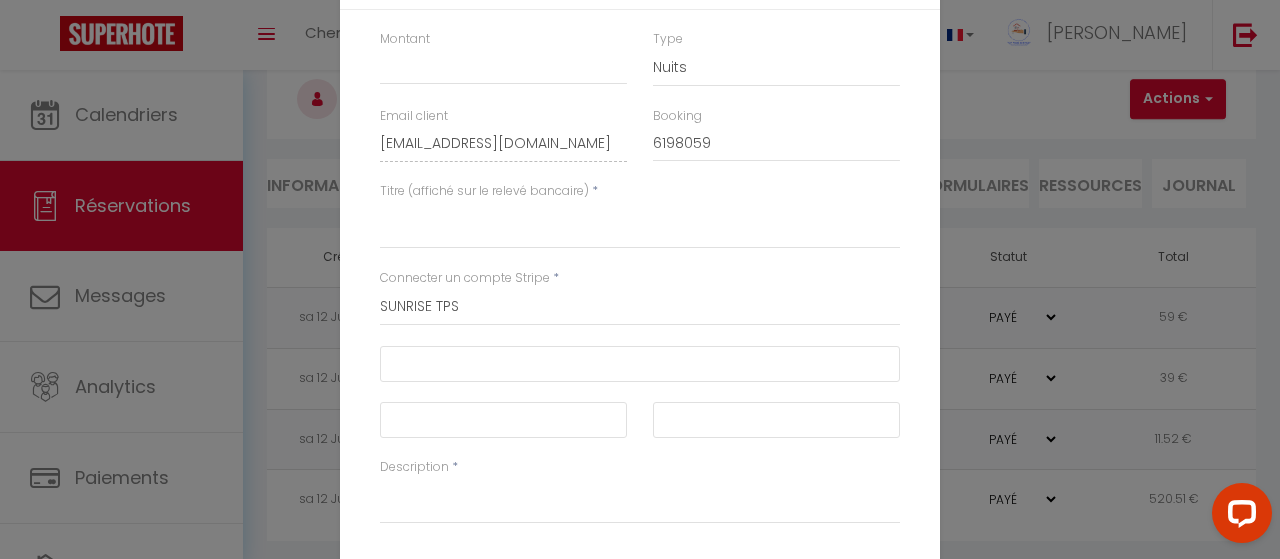 click on "Montant     Type   Nuits   Frais de ménage   Taxe de séjour   Autre     Email client   [EMAIL_ADDRESS][DOMAIN_NAME]   Booking   6198059   Titre (affiché sur le relevé bancaire)   *
Connecter un compte Stripe
*   [PERSON_NAME] [PERSON_NAME] LE FARNIENTE [PERSON_NAME] LE CLUB JARDIN BABYLONE SMILE DUPLEX STUDIO ZEN STUDIO CORAIL JASSES424 [PERSON_NAME] DIXI APPART EDEN APPART COSYLOUNGE AIGUES VIVES JASSE516 TI TAHITI STUDIO RESID LE MIND DREAM STUDIO [PERSON_NAME] 501 DRAKKAR APPART SUN7 STUDIO LENA STUDIO LE WINE NOTE [PERSON_NAME] LE VOYAGEUR [PERSON_NAME] SEKKIOUI [GEOGRAPHIC_DATA] [GEOGRAPHIC_DATA] [GEOGRAPHIC_DATA] NEW LENA STUDIO LE WHITE SUNRISE LE CORALIE LE GOLFY L'OLYMPE [GEOGRAPHIC_DATA] MARE NOSTRUM LE FLEURIE LA PARENTHESE SEVENTIES .CAMARGBEACH COCO L'OASIS [GEOGRAPHIC_DATA] LES MARINES PLAGEO LE COSY LE GOLFY [PERSON_NAME] OASIS HORIZON HORIZON [PERSON_NAME] EVASION -[PERSON_NAME] LES MARQUISES Santorini LE VINTAGE LE WINE NOTE ST LA PERLE D [PERSON_NAME]" at bounding box center [640, 287] 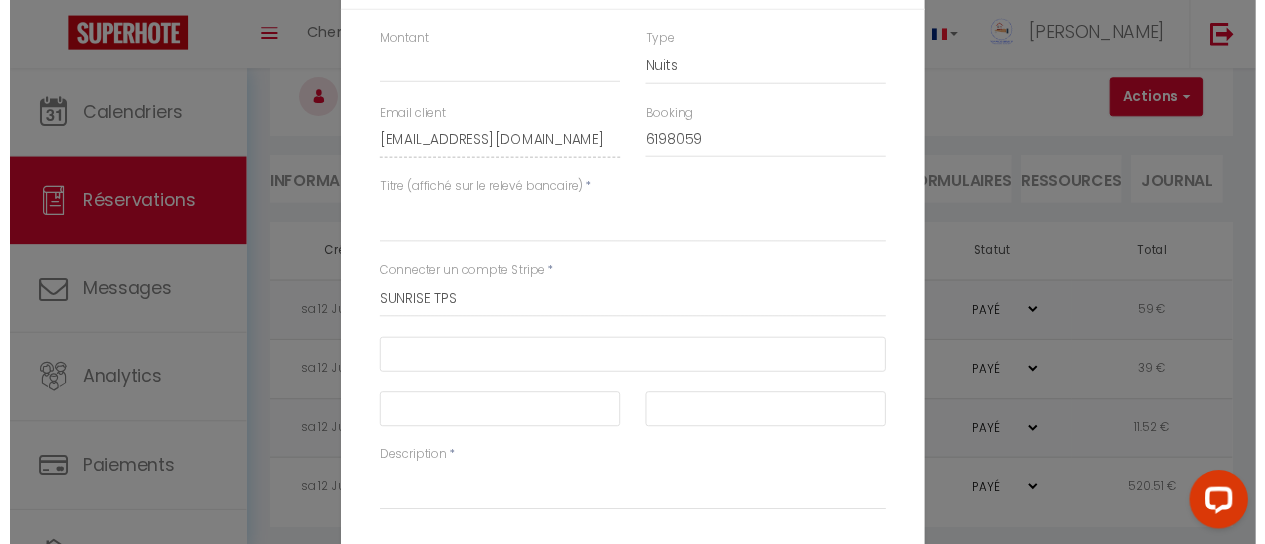 scroll, scrollTop: 64, scrollLeft: 0, axis: vertical 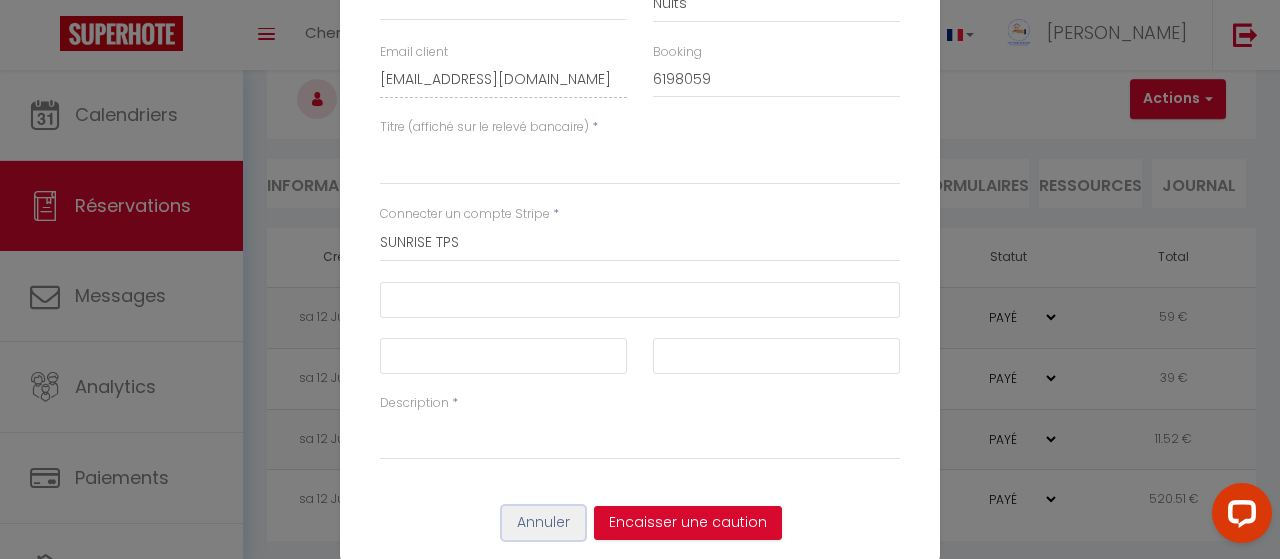 click on "Annuler" at bounding box center (543, 523) 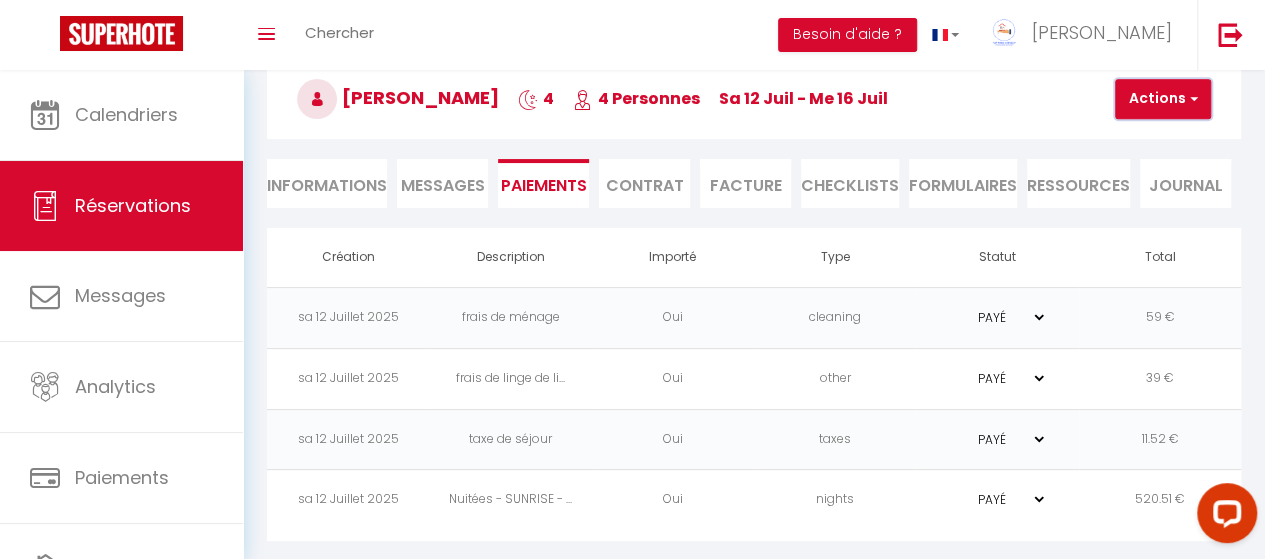 click on "Actions" at bounding box center [1163, 99] 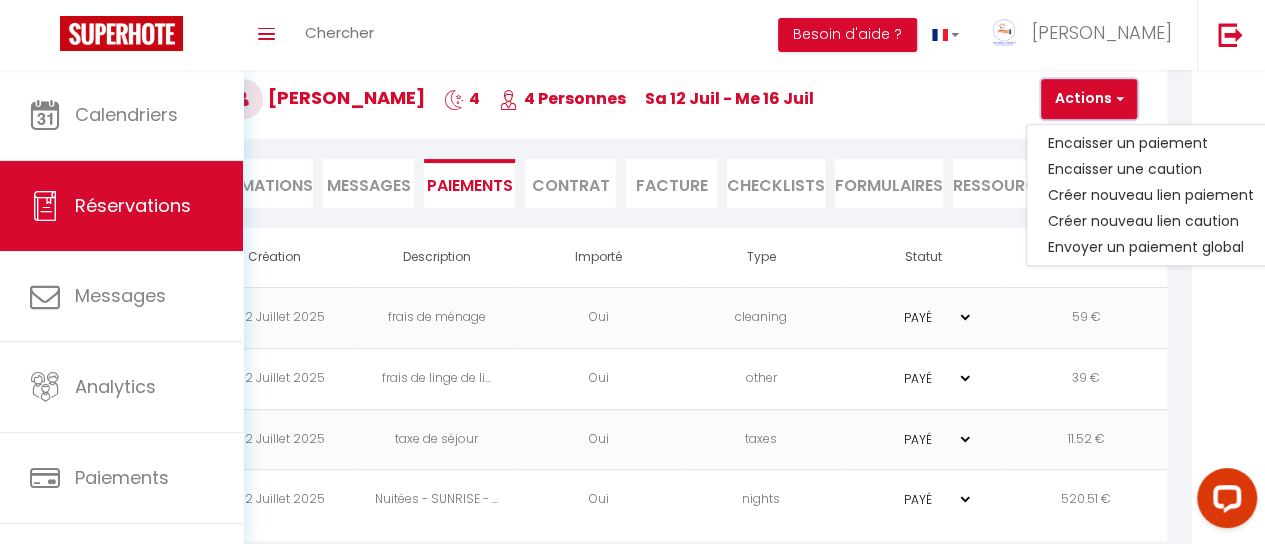 scroll, scrollTop: 103, scrollLeft: 82, axis: both 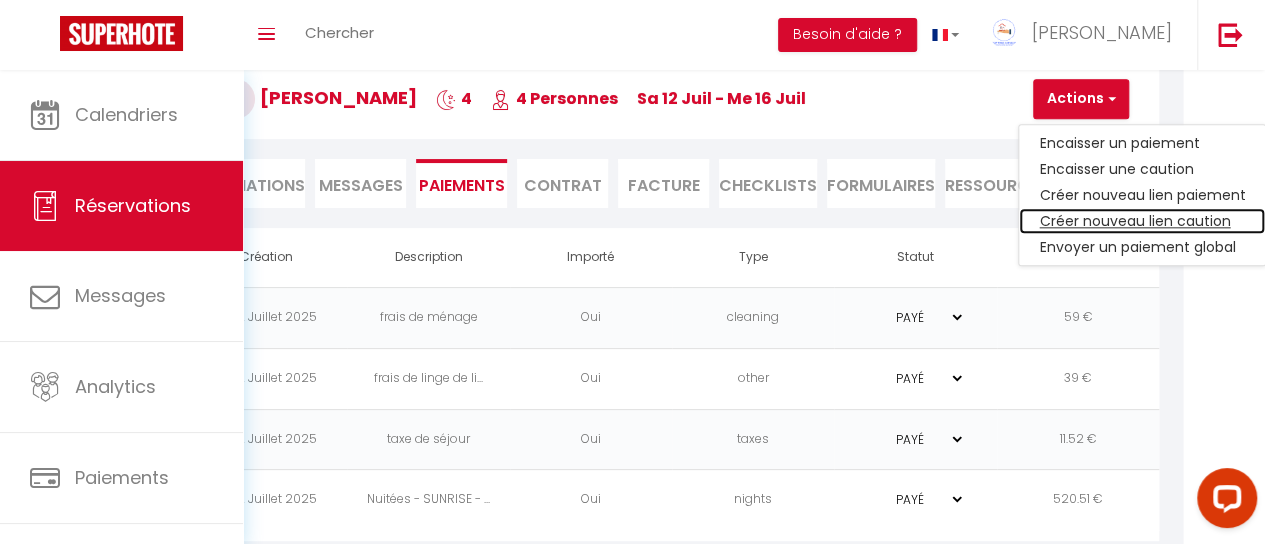 click on "Créer nouveau lien caution" at bounding box center (1142, 221) 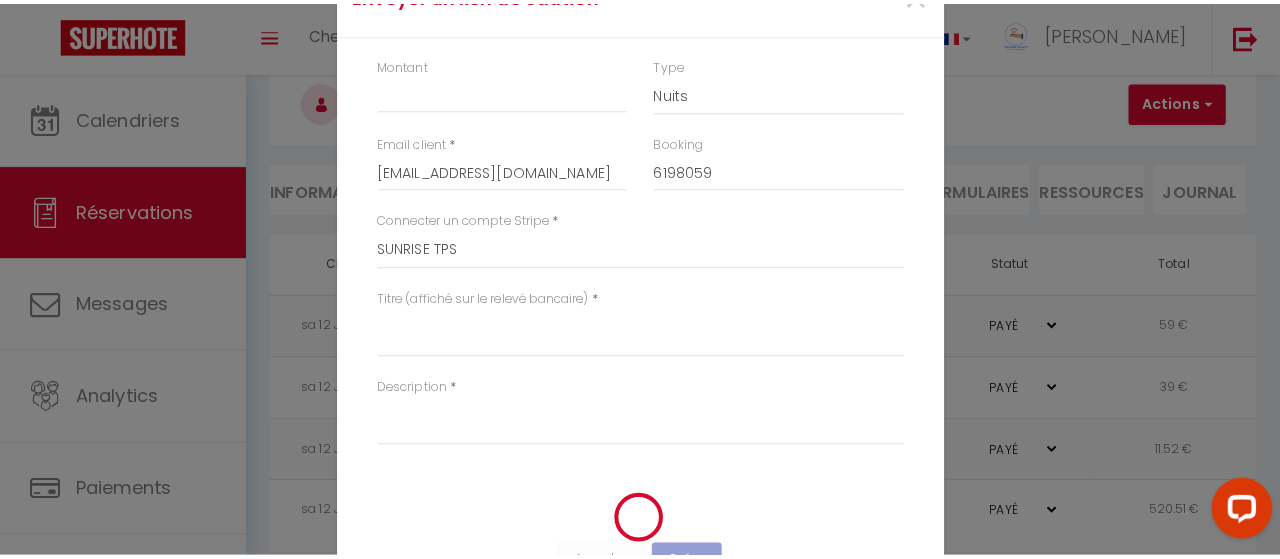 scroll, scrollTop: 103, scrollLeft: 0, axis: vertical 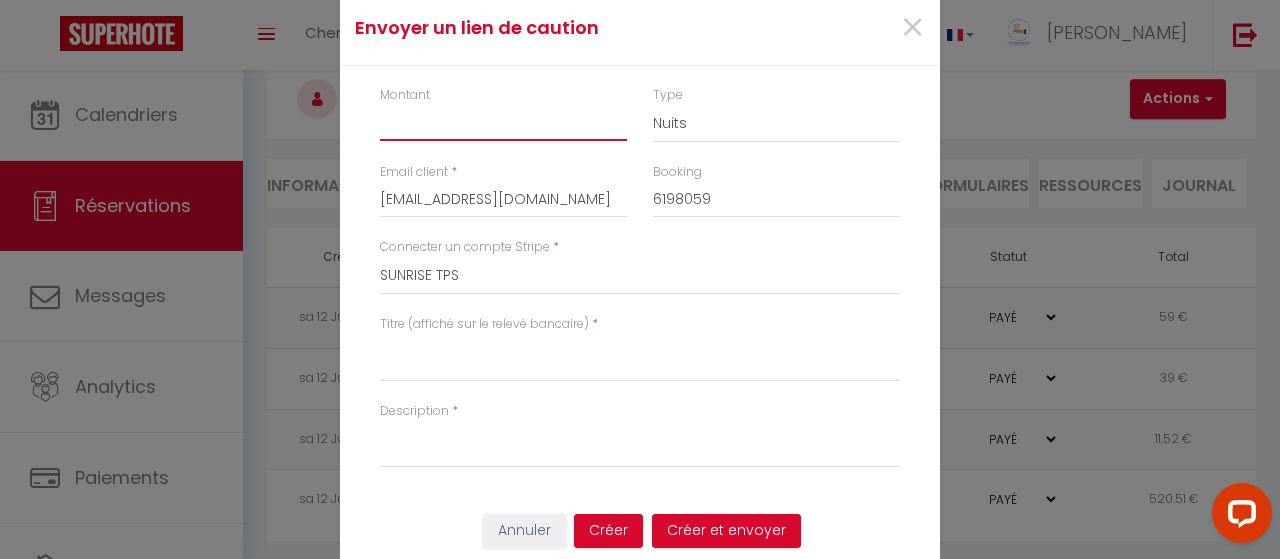 click on "Montant" at bounding box center [503, 123] 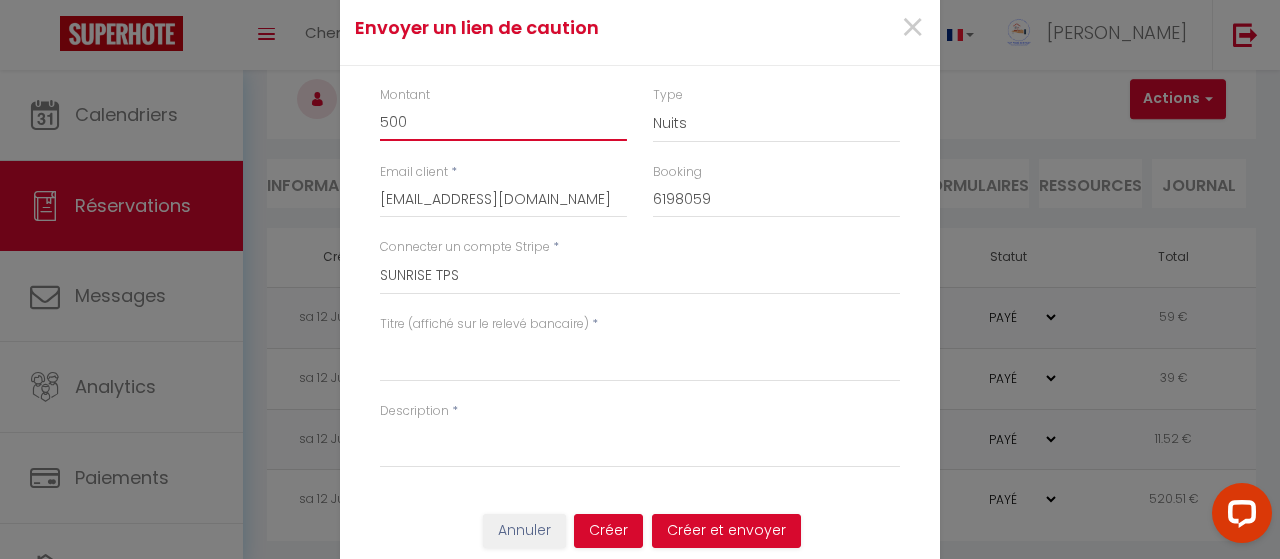 type on "500" 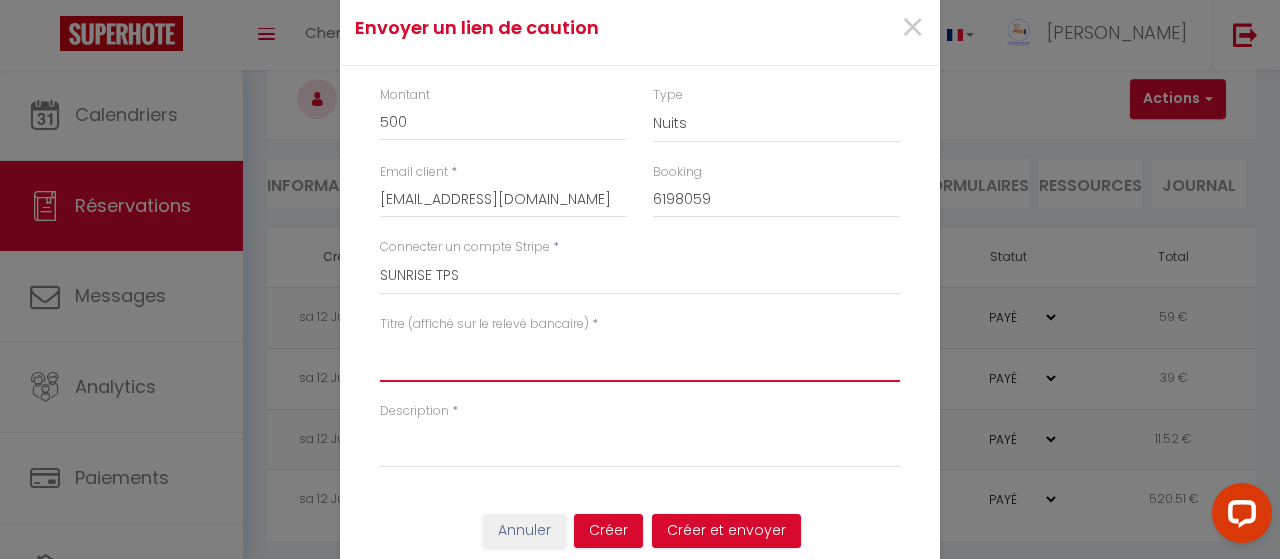 click on "Titre (affiché sur le relevé bancaire)" at bounding box center (640, 358) 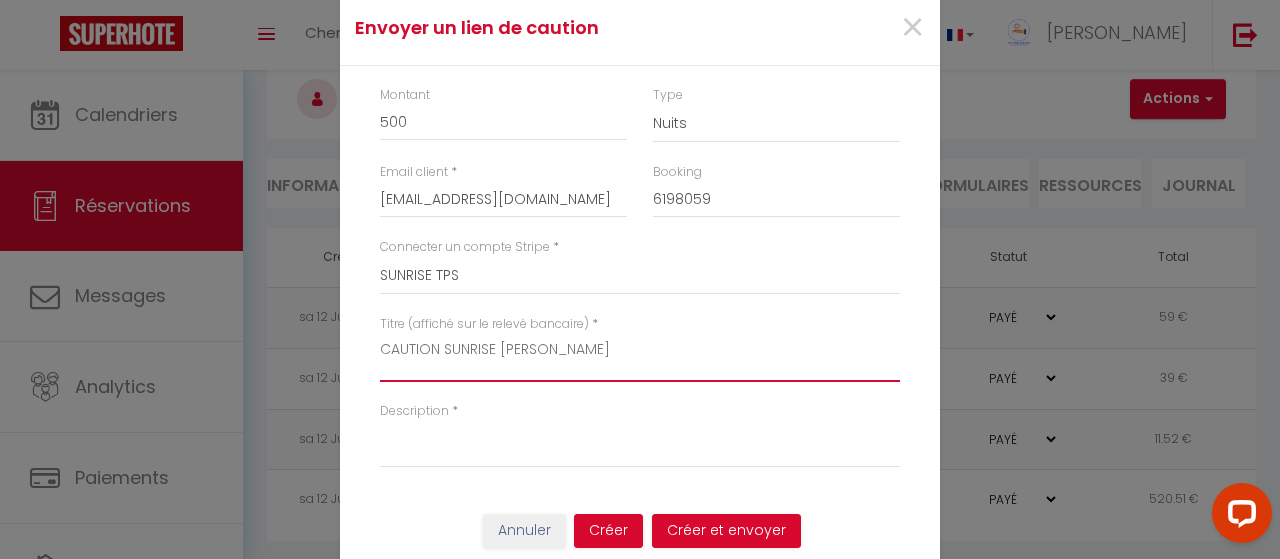 drag, startPoint x: 612, startPoint y: 356, endPoint x: 319, endPoint y: 303, distance: 297.75494 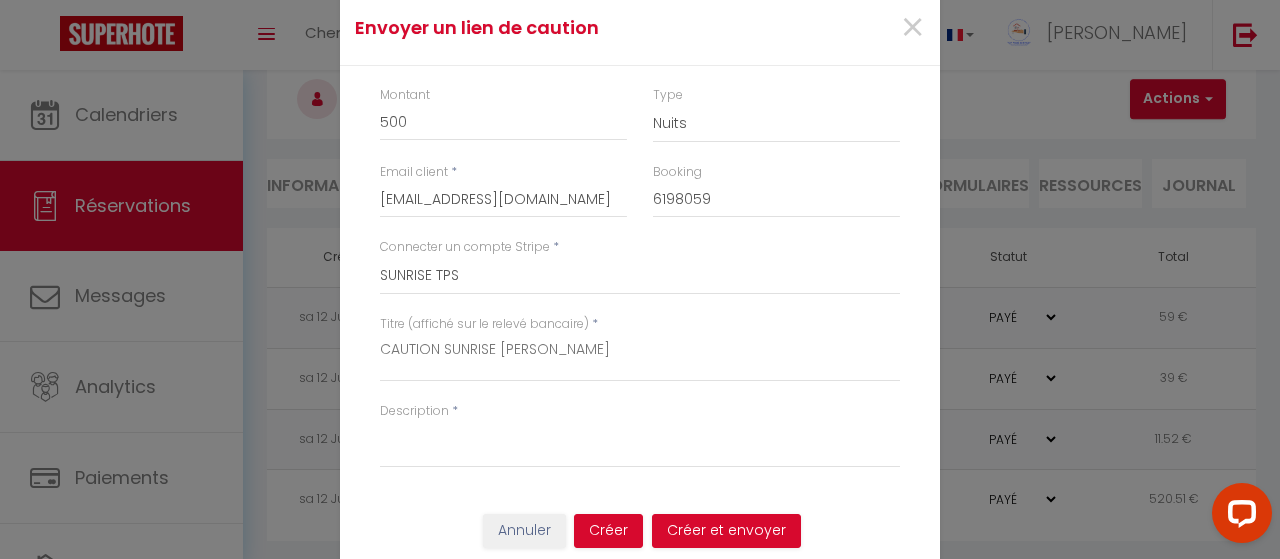 click on "Envoyer un lien de caution   ×         Montant   500   Type   Nuits   Frais de ménage   Taxe de séjour   Autre     Email client   *   [EMAIL_ADDRESS][DOMAIN_NAME]   Booking   6198059
Connecter un compte Stripe
*   [PERSON_NAME] [PERSON_NAME] SOUEHLA [PERSON_NAME] LE CLUB JARDIN BABYLONE SMILE DUPLEX STUDIO ZEN STUDIO CORAIL JASSES424 [PERSON_NAME] DIXI APPART EDEN APPART COSYLOUNGE AIGUES VIVES JASSE516 TI TAHITI STUDIO RESID LE MIND DREAM STUDIO [PERSON_NAME] 501 DRAKKAR APPART SUN7 STUDIO LENA STUDIO LE WINE NOTE [PERSON_NAME] LE VOYAGEUR [PERSON_NAME] SEKKIOUI [GEOGRAPHIC_DATA] [GEOGRAPHIC_DATA] [GEOGRAPHIC_DATA] NEW LENA STUDIO LE WHITE SUNRISE LE CORALIE LE GOLFY L'OLYMPE [GEOGRAPHIC_DATA] MARE NOSTRUM LE FLEURIE LA PARENTHESE SEVENTIES .CAMARGBEACH COCO L'OASIS [GEOGRAPHIC_DATA] LES MARINES PLAGEO LE COSY LE GOLFY [PERSON_NAME] OASIS HORIZON HORIZON [PERSON_NAME] EVASION -[PERSON_NAME] LES MARQUISES Santorini LE VINTAGE LE WINE NOTE ST LA PERLE D [PERSON_NAME]" at bounding box center (640, 279) 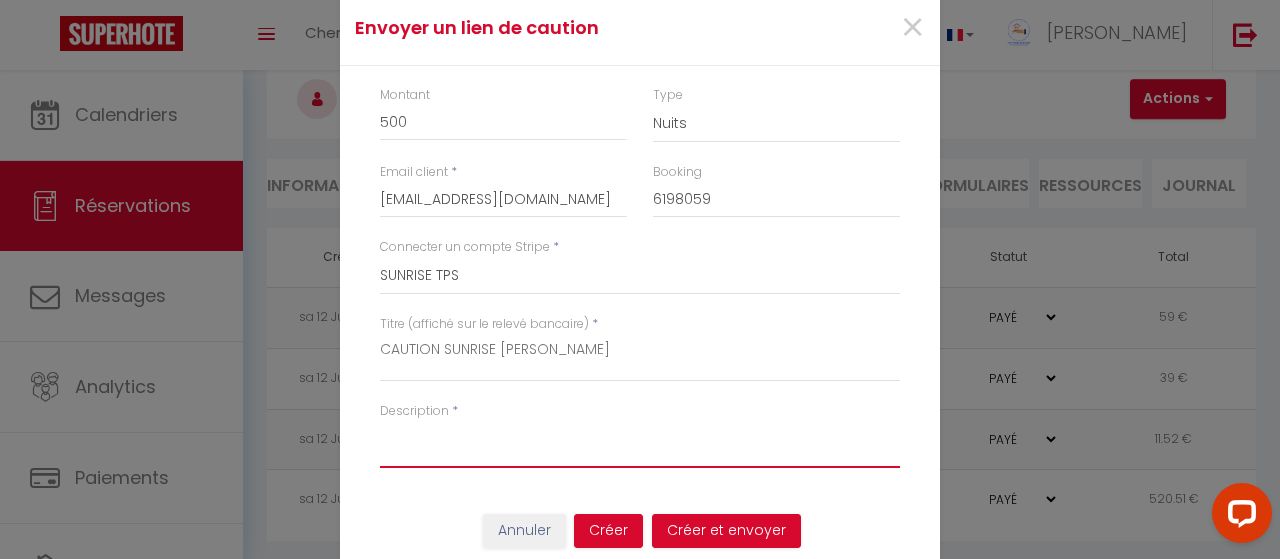 click on "Description" at bounding box center (640, 444) 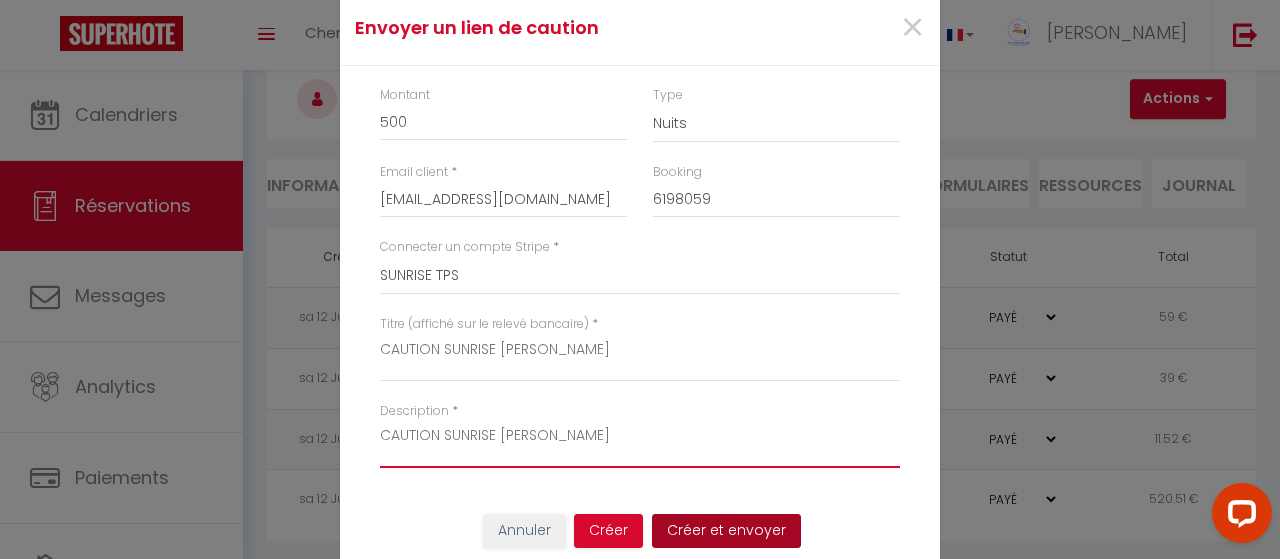 type on "CAUTION SUNRISE [PERSON_NAME]" 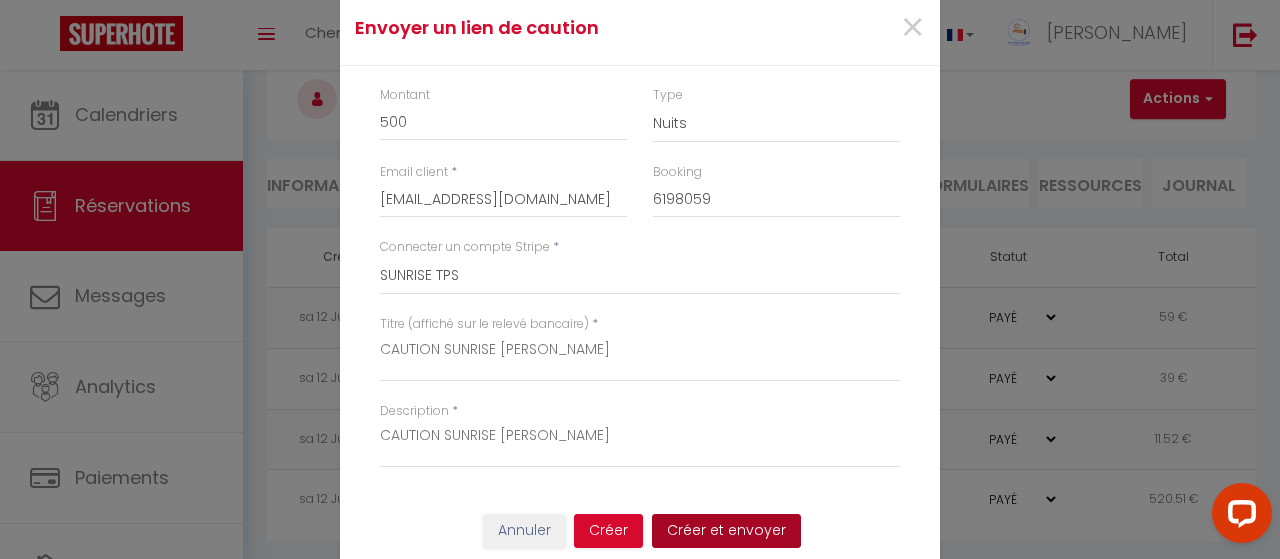 click on "Créer et envoyer" at bounding box center (726, 531) 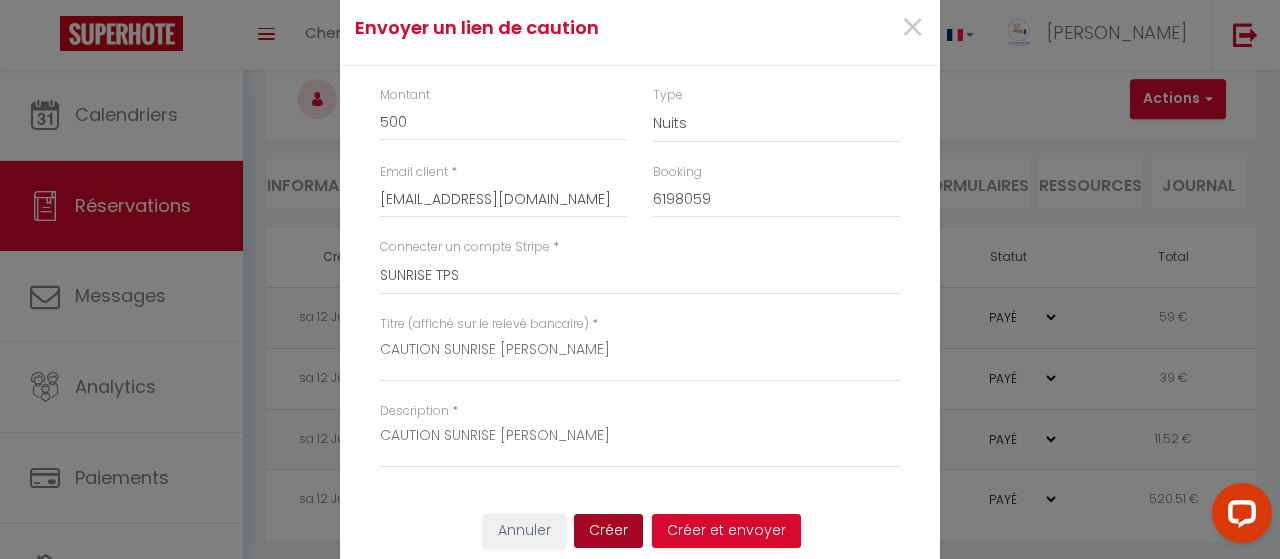 click on "Créer" at bounding box center [608, 531] 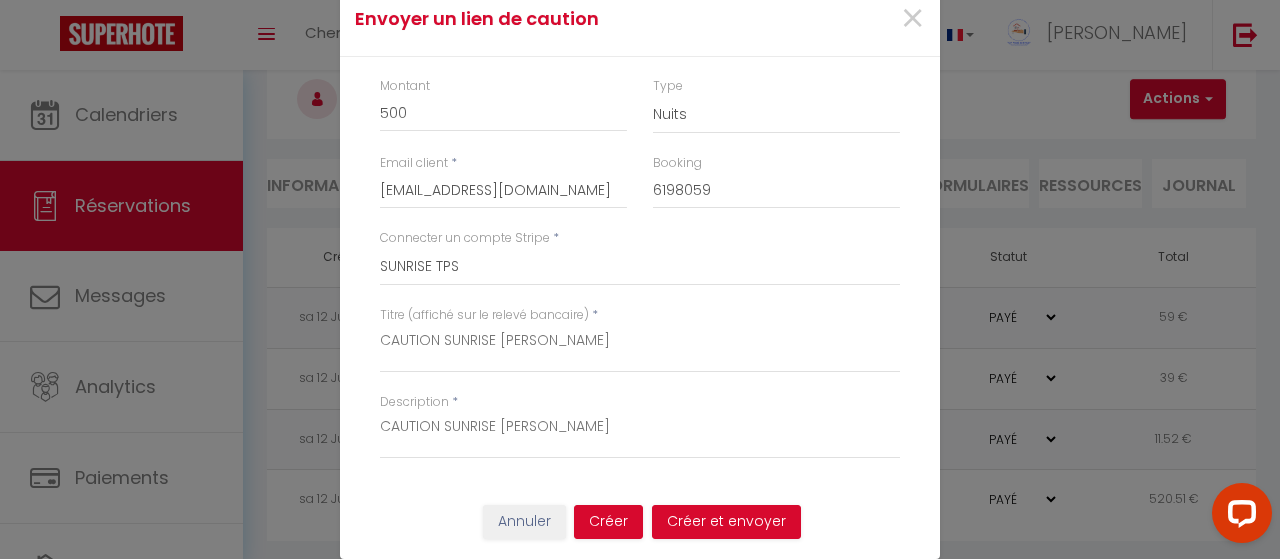 scroll, scrollTop: 8, scrollLeft: 0, axis: vertical 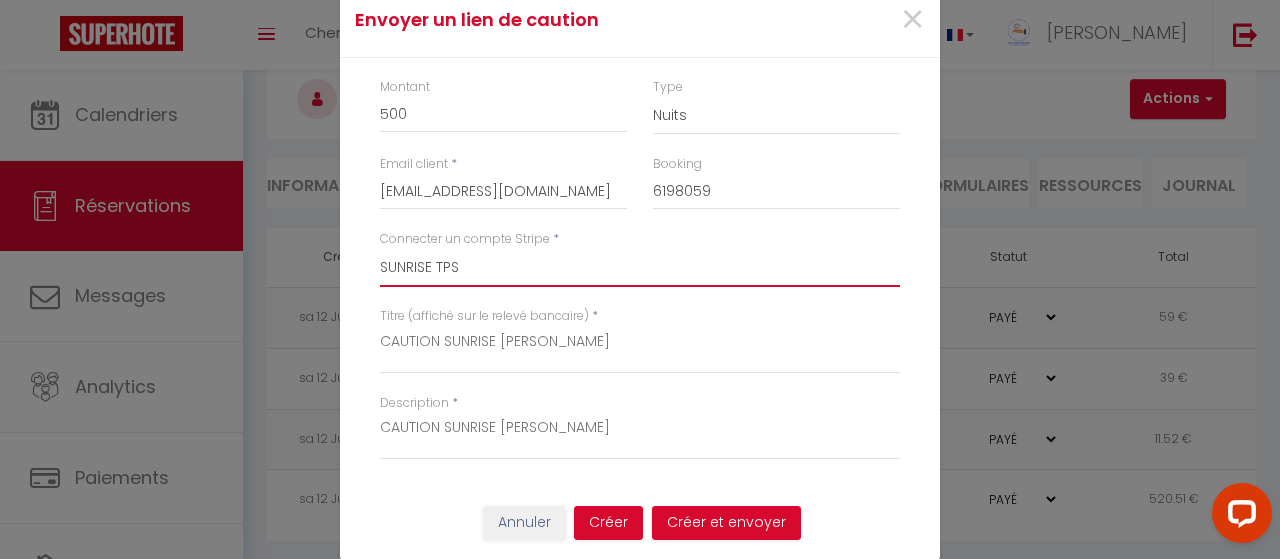 click on "[PERSON_NAME] [PERSON_NAME] LE FARNIENTE SOUEHLA [PERSON_NAME] LE CLUB JARDIN BABYLONE SMILE DUPLEX STUDIO ZEN STUDIO CORAIL JASSES424 [PERSON_NAME] DIXI APPART EDEN APPART COSYLOUNGE AIGUES VIVES JASSE516 TI TAHITI STUDIO RESID LE MIND DREAM STUDIO [PERSON_NAME] 501 DRAKKAR APPART SUN7 STUDIO LENA STUDIO LE WINE NOTE [PERSON_NAME] LE VOYAGEUR [PERSON_NAME] SEKKIOUI [GEOGRAPHIC_DATA] [GEOGRAPHIC_DATA] LA MOUETTE NEW LENA STUDIO LE WHITE SUNRISE LE CORALIE LE GOLFY L'OLYMPE MOON BEACH MARE NOSTRUM LE FLEURIE LA PARENTHESE SEVENTIES .CAMARGBEACH COCO L'OASIS [GEOGRAPHIC_DATA] LES MARINES PLAGEO LE COSY LE GOLFY [PERSON_NAME] OASIS HORIZON HORIZON [PERSON_NAME] EVASION -[PERSON_NAME] LES MARQUISES Santorini LE VINTAGE LE WINE NOTE ST LA PERLE D ARIANE STUDIO 22 ESCAPADE LE COSY LOG DREAM BEACH SUNLIGHT AMAZONE 1 ET 3 APALOOSA [GEOGRAPHIC_DATA] CALDERINI COCON COSY FAMILY EPICENTRE HORIZON TPS LES MARINES TPS PARENTHESE TPS PERLE D'ARIANE TPS SANTORINI TPS SEVENTIES TPS STUDIO 22 TPS SUN 7 TPS SUNRISE TPS TI TAHITI TPS WHITE TPS" at bounding box center (640, 268) 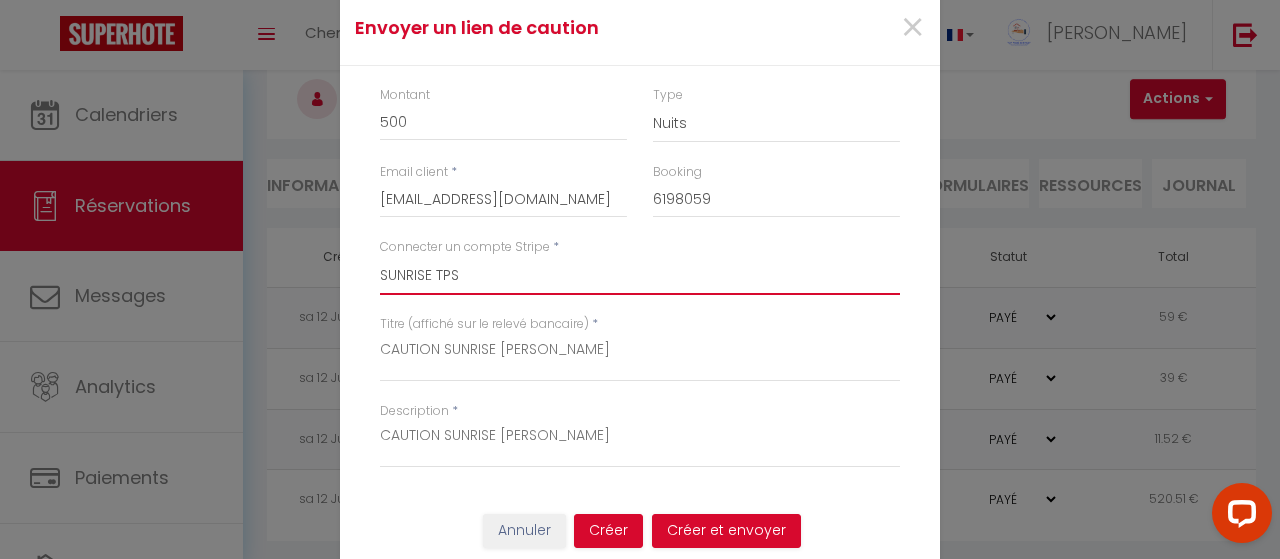 click on "[PERSON_NAME] [PERSON_NAME] LE FARNIENTE SOUEHLA [PERSON_NAME] LE CLUB JARDIN BABYLONE SMILE DUPLEX STUDIO ZEN STUDIO CORAIL JASSES424 [PERSON_NAME] DIXI APPART EDEN APPART COSYLOUNGE AIGUES VIVES JASSE516 TI TAHITI STUDIO RESID LE MIND DREAM STUDIO [PERSON_NAME] 501 DRAKKAR APPART SUN7 STUDIO LENA STUDIO LE WINE NOTE [PERSON_NAME] LE VOYAGEUR [PERSON_NAME] SEKKIOUI [GEOGRAPHIC_DATA] [GEOGRAPHIC_DATA] LA MOUETTE NEW LENA STUDIO LE WHITE SUNRISE LE CORALIE LE GOLFY L'OLYMPE MOON BEACH MARE NOSTRUM LE FLEURIE LA PARENTHESE SEVENTIES .CAMARGBEACH COCO L'OASIS [GEOGRAPHIC_DATA] LES MARINES PLAGEO LE COSY LE GOLFY [PERSON_NAME] OASIS HORIZON HORIZON [PERSON_NAME] EVASION -[PERSON_NAME] LES MARQUISES Santorini LE VINTAGE LE WINE NOTE ST LA PERLE D ARIANE STUDIO 22 ESCAPADE LE COSY LOG DREAM BEACH SUNLIGHT AMAZONE 1 ET 3 APALOOSA [GEOGRAPHIC_DATA] CALDERINI COCON COSY FAMILY EPICENTRE HORIZON TPS LES MARINES TPS PARENTHESE TPS PERLE D'ARIANE TPS SANTORINI TPS SEVENTIES TPS STUDIO 22 TPS SUN 7 TPS SUNRISE TPS TI TAHITI TPS WHITE TPS" at bounding box center [640, 276] 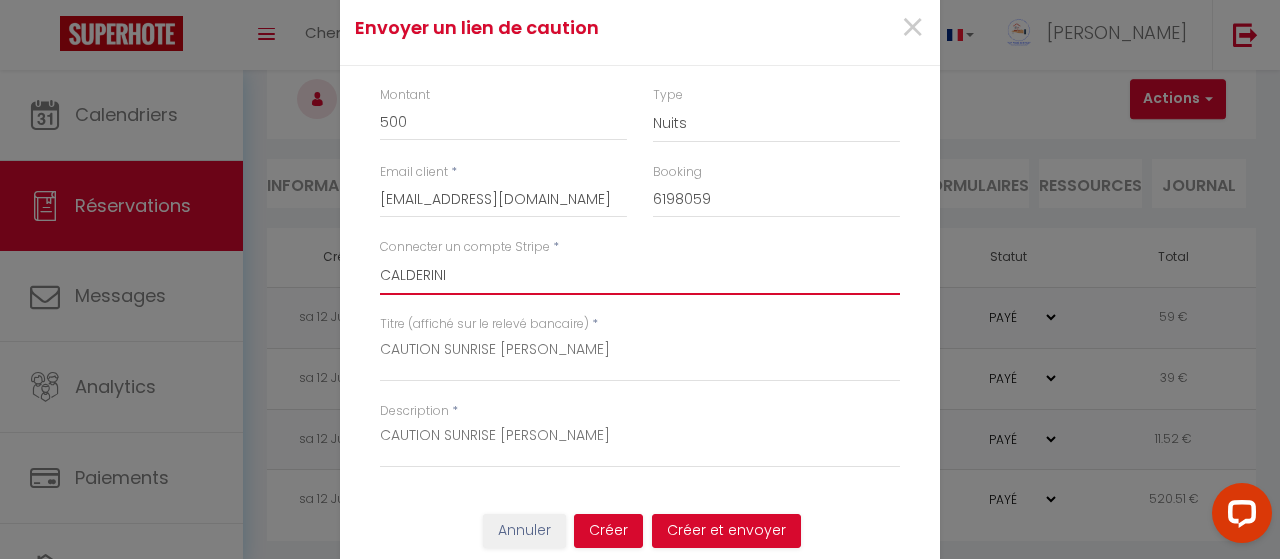 click on "[PERSON_NAME] [PERSON_NAME] LE FARNIENTE SOUEHLA [PERSON_NAME] LE CLUB JARDIN BABYLONE SMILE DUPLEX STUDIO ZEN STUDIO CORAIL JASSES424 [PERSON_NAME] DIXI APPART EDEN APPART COSYLOUNGE AIGUES VIVES JASSE516 TI TAHITI STUDIO RESID LE MIND DREAM STUDIO [PERSON_NAME] 501 DRAKKAR APPART SUN7 STUDIO LENA STUDIO LE WINE NOTE [PERSON_NAME] LE VOYAGEUR [PERSON_NAME] SEKKIOUI [GEOGRAPHIC_DATA] [GEOGRAPHIC_DATA] LA MOUETTE NEW LENA STUDIO LE WHITE SUNRISE LE CORALIE LE GOLFY L'OLYMPE MOON BEACH MARE NOSTRUM LE FLEURIE LA PARENTHESE SEVENTIES .CAMARGBEACH COCO L'OASIS [GEOGRAPHIC_DATA] LES MARINES PLAGEO LE COSY LE GOLFY [PERSON_NAME] OASIS HORIZON HORIZON [PERSON_NAME] EVASION -[PERSON_NAME] LES MARQUISES Santorini LE VINTAGE LE WINE NOTE ST LA PERLE D ARIANE STUDIO 22 ESCAPADE LE COSY LOG DREAM BEACH SUNLIGHT AMAZONE 1 ET 3 APALOOSA [GEOGRAPHIC_DATA] CALDERINI COCON COSY FAMILY EPICENTRE HORIZON TPS LES MARINES TPS PARENTHESE TPS PERLE D'ARIANE TPS SANTORINI TPS SEVENTIES TPS STUDIO 22 TPS SUN 7 TPS SUNRISE TPS TI TAHITI TPS WHITE TPS" at bounding box center (640, 276) 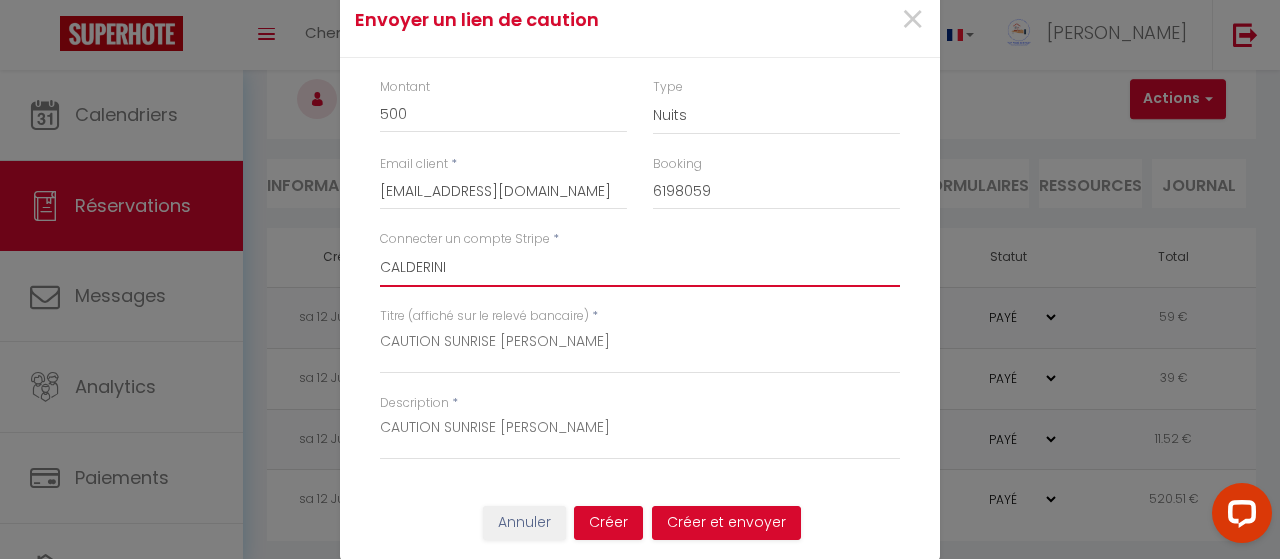 click on "[PERSON_NAME] [PERSON_NAME] LE FARNIENTE SOUEHLA [PERSON_NAME] LE CLUB JARDIN BABYLONE SMILE DUPLEX STUDIO ZEN STUDIO CORAIL JASSES424 [PERSON_NAME] DIXI APPART EDEN APPART COSYLOUNGE AIGUES VIVES JASSE516 TI TAHITI STUDIO RESID LE MIND DREAM STUDIO [PERSON_NAME] 501 DRAKKAR APPART SUN7 STUDIO LENA STUDIO LE WINE NOTE [PERSON_NAME] LE VOYAGEUR [PERSON_NAME] SEKKIOUI [GEOGRAPHIC_DATA] [GEOGRAPHIC_DATA] LA MOUETTE NEW LENA STUDIO LE WHITE SUNRISE LE CORALIE LE GOLFY L'OLYMPE MOON BEACH MARE NOSTRUM LE FLEURIE LA PARENTHESE SEVENTIES .CAMARGBEACH COCO L'OASIS [GEOGRAPHIC_DATA] LES MARINES PLAGEO LE COSY LE GOLFY [PERSON_NAME] OASIS HORIZON HORIZON [PERSON_NAME] EVASION -[PERSON_NAME] LES MARQUISES Santorini LE VINTAGE LE WINE NOTE ST LA PERLE D ARIANE STUDIO 22 ESCAPADE LE COSY LOG DREAM BEACH SUNLIGHT AMAZONE 1 ET 3 APALOOSA [GEOGRAPHIC_DATA] CALDERINI COCON COSY FAMILY EPICENTRE HORIZON TPS LES MARINES TPS PARENTHESE TPS PERLE D'ARIANE TPS SANTORINI TPS SEVENTIES TPS STUDIO 22 TPS SUN 7 TPS SUNRISE TPS TI TAHITI TPS WHITE TPS" at bounding box center (640, 268) 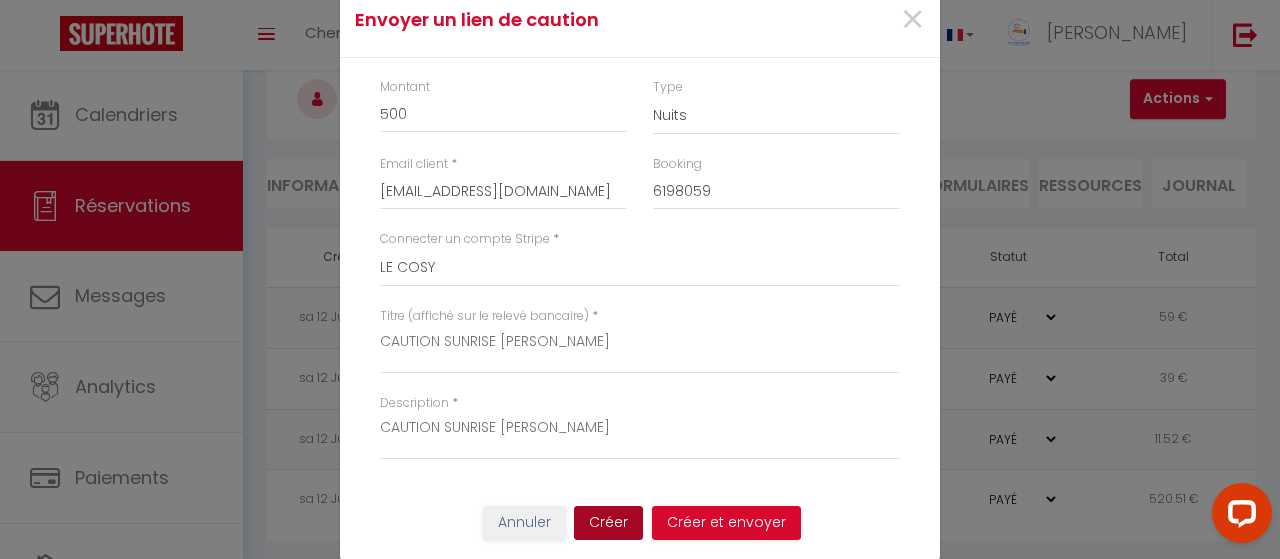 click on "Créer" at bounding box center (608, 523) 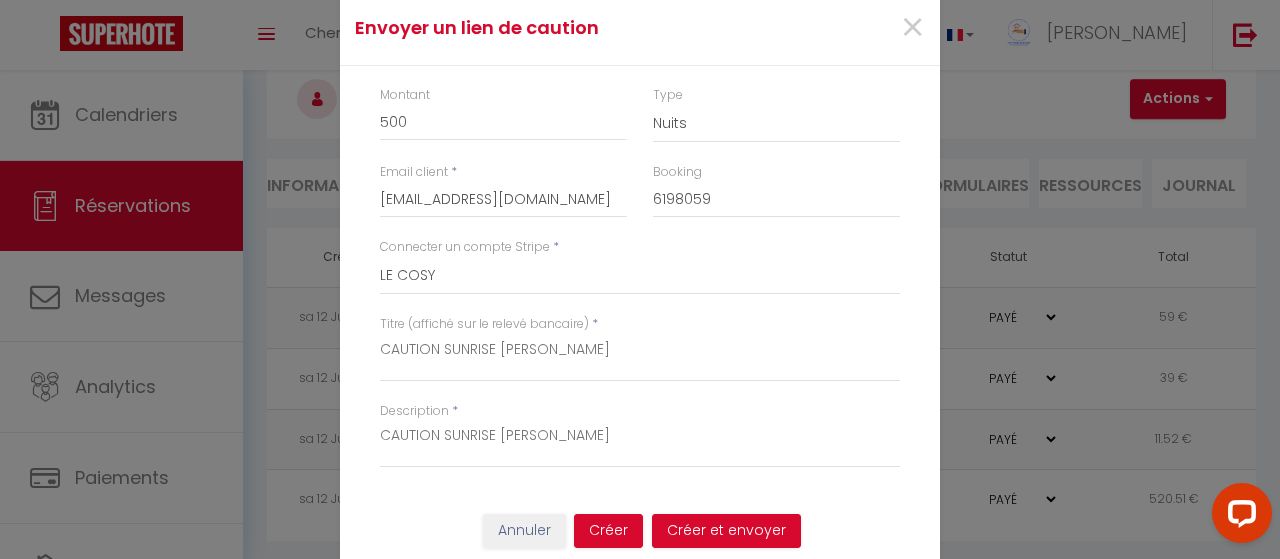 scroll, scrollTop: 8, scrollLeft: 0, axis: vertical 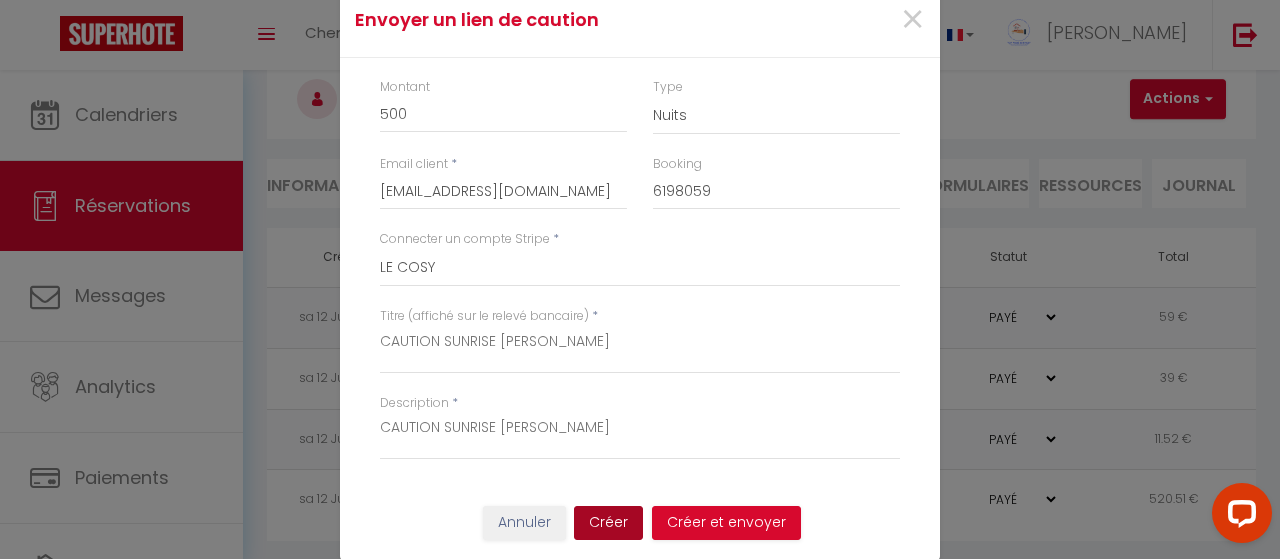 click on "Créer" at bounding box center [608, 523] 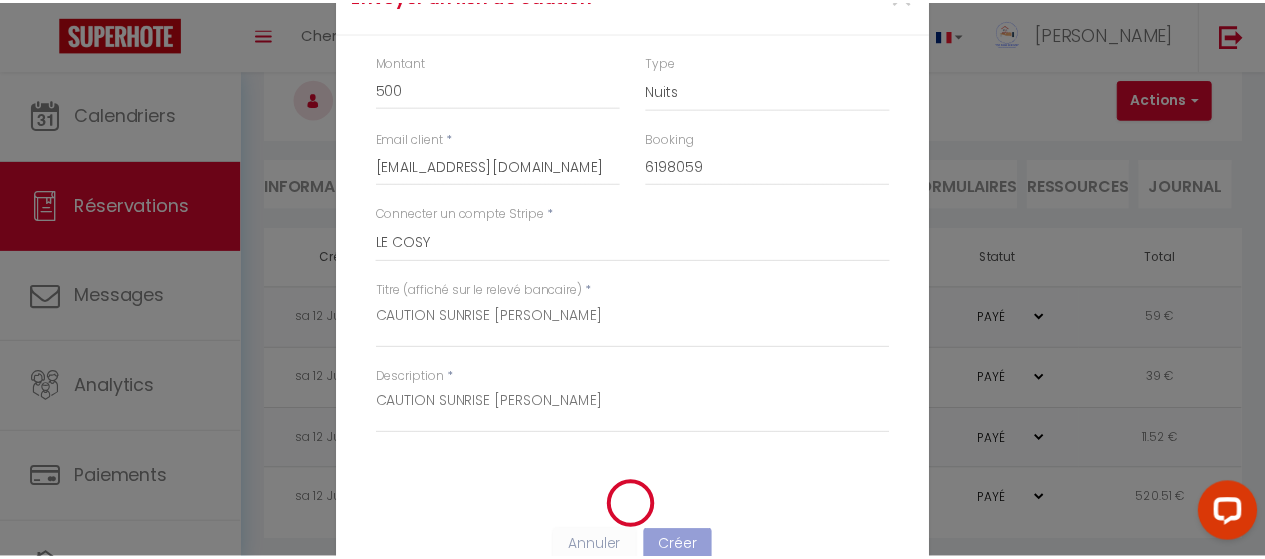 scroll, scrollTop: 0, scrollLeft: 0, axis: both 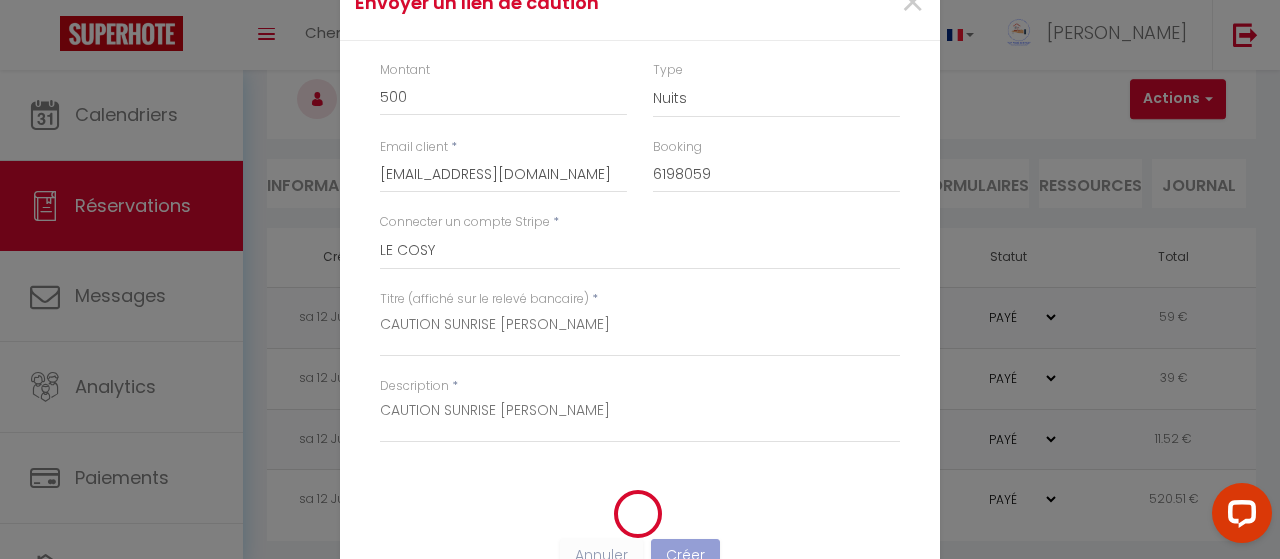click on "Envoyer un lien de caution   ×         Montant   500   Type   Nuits   Frais de ménage   Taxe de séjour   Autre     Email client   *   [EMAIL_ADDRESS][DOMAIN_NAME]   Booking   6198059
Connecter un compte Stripe
*   [PERSON_NAME] [PERSON_NAME] SOUEHLA [PERSON_NAME] LE CLUB JARDIN BABYLONE SMILE DUPLEX STUDIO ZEN STUDIO CORAIL JASSES424 [PERSON_NAME] DIXI APPART EDEN APPART COSYLOUNGE AIGUES VIVES JASSE516 TI TAHITI STUDIO RESID LE MIND DREAM STUDIO [PERSON_NAME] 501 DRAKKAR APPART SUN7 STUDIO LENA STUDIO LE WINE NOTE [PERSON_NAME] LE VOYAGEUR [PERSON_NAME] SEKKIOUI [GEOGRAPHIC_DATA] [GEOGRAPHIC_DATA] [GEOGRAPHIC_DATA] NEW LENA STUDIO LE WHITE SUNRISE LE CORALIE LE GOLFY L'OLYMPE [GEOGRAPHIC_DATA] MARE NOSTRUM LE FLEURIE LA PARENTHESE SEVENTIES .CAMARGBEACH COCO L'OASIS [GEOGRAPHIC_DATA] LES MARINES PLAGEO LE COSY LE GOLFY [PERSON_NAME] OASIS HORIZON HORIZON [PERSON_NAME] EVASION -[PERSON_NAME] LES MARQUISES Santorini LE VINTAGE LE WINE NOTE ST LA PERLE D [PERSON_NAME]" at bounding box center (640, 279) 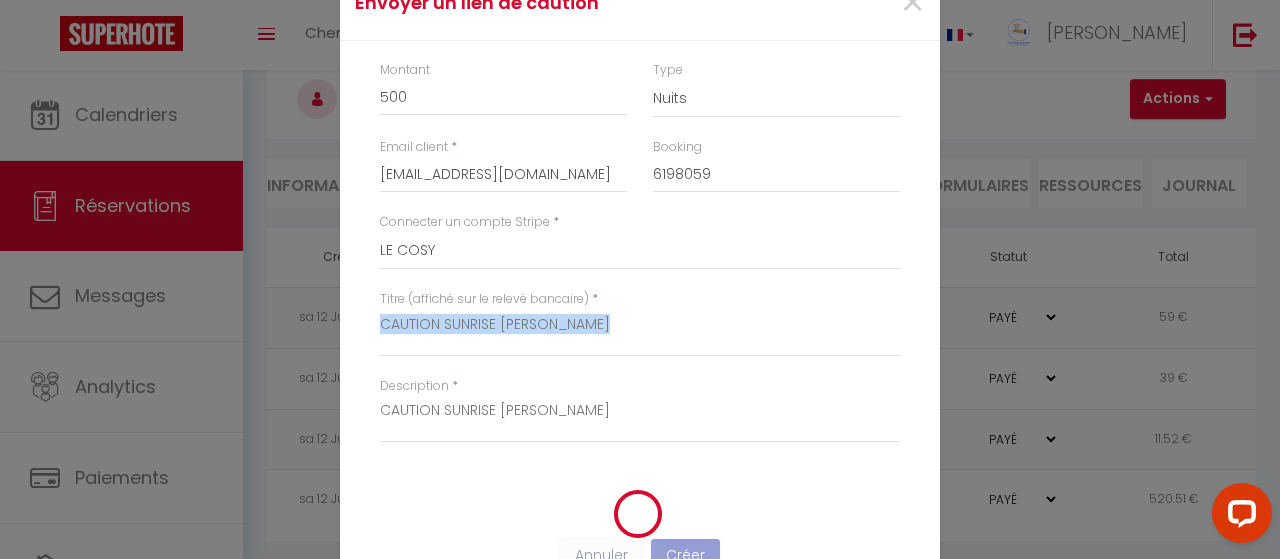 click on "Envoyer un lien de caution   ×         Montant   500   Type   Nuits   Frais de ménage   Taxe de séjour   Autre     Email client   *   [EMAIL_ADDRESS][DOMAIN_NAME]   Booking   6198059
Connecter un compte Stripe
*   [PERSON_NAME] [PERSON_NAME] SOUEHLA [PERSON_NAME] LE CLUB JARDIN BABYLONE SMILE DUPLEX STUDIO ZEN STUDIO CORAIL JASSES424 [PERSON_NAME] DIXI APPART EDEN APPART COSYLOUNGE AIGUES VIVES JASSE516 TI TAHITI STUDIO RESID LE MIND DREAM STUDIO [PERSON_NAME] 501 DRAKKAR APPART SUN7 STUDIO LENA STUDIO LE WINE NOTE [PERSON_NAME] LE VOYAGEUR [PERSON_NAME] SEKKIOUI [GEOGRAPHIC_DATA] [GEOGRAPHIC_DATA] [GEOGRAPHIC_DATA] NEW LENA STUDIO LE WHITE SUNRISE LE CORALIE LE GOLFY L'OLYMPE [GEOGRAPHIC_DATA] MARE NOSTRUM LE FLEURIE LA PARENTHESE SEVENTIES .CAMARGBEACH COCO L'OASIS [GEOGRAPHIC_DATA] LES MARINES PLAGEO LE COSY LE GOLFY [PERSON_NAME] OASIS HORIZON HORIZON [PERSON_NAME] EVASION -[PERSON_NAME] LES MARQUISES Santorini LE VINTAGE LE WINE NOTE ST LA PERLE D [PERSON_NAME]" at bounding box center [640, 279] 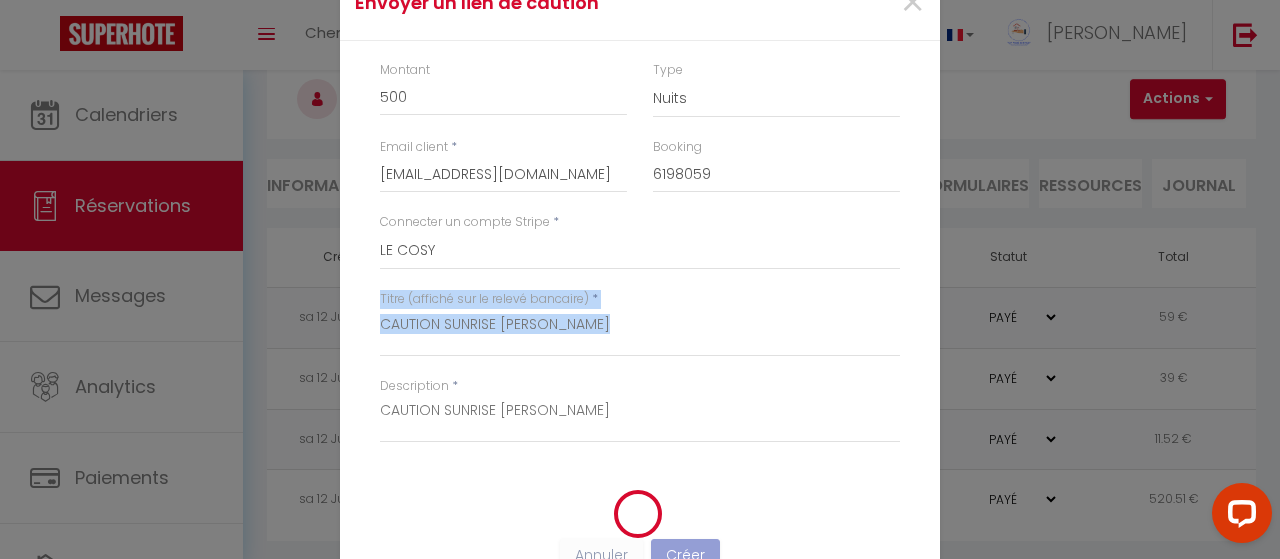 click on "Envoyer un lien de caution   ×         Montant   500   Type   Nuits   Frais de ménage   Taxe de séjour   Autre     Email client   *   [EMAIL_ADDRESS][DOMAIN_NAME]   Booking   6198059
Connecter un compte Stripe
*   [PERSON_NAME] [PERSON_NAME] SOUEHLA [PERSON_NAME] LE CLUB JARDIN BABYLONE SMILE DUPLEX STUDIO ZEN STUDIO CORAIL JASSES424 [PERSON_NAME] DIXI APPART EDEN APPART COSYLOUNGE AIGUES VIVES JASSE516 TI TAHITI STUDIO RESID LE MIND DREAM STUDIO [PERSON_NAME] 501 DRAKKAR APPART SUN7 STUDIO LENA STUDIO LE WINE NOTE [PERSON_NAME] LE VOYAGEUR [PERSON_NAME] SEKKIOUI [GEOGRAPHIC_DATA] [GEOGRAPHIC_DATA] [GEOGRAPHIC_DATA] NEW LENA STUDIO LE WHITE SUNRISE LE CORALIE LE GOLFY L'OLYMPE [GEOGRAPHIC_DATA] MARE NOSTRUM LE FLEURIE LA PARENTHESE SEVENTIES .CAMARGBEACH COCO L'OASIS [GEOGRAPHIC_DATA] LES MARINES PLAGEO LE COSY LE GOLFY [PERSON_NAME] OASIS HORIZON HORIZON [PERSON_NAME] EVASION -[PERSON_NAME] LES MARQUISES Santorini LE VINTAGE LE WINE NOTE ST LA PERLE D [PERSON_NAME]" at bounding box center (640, 279) 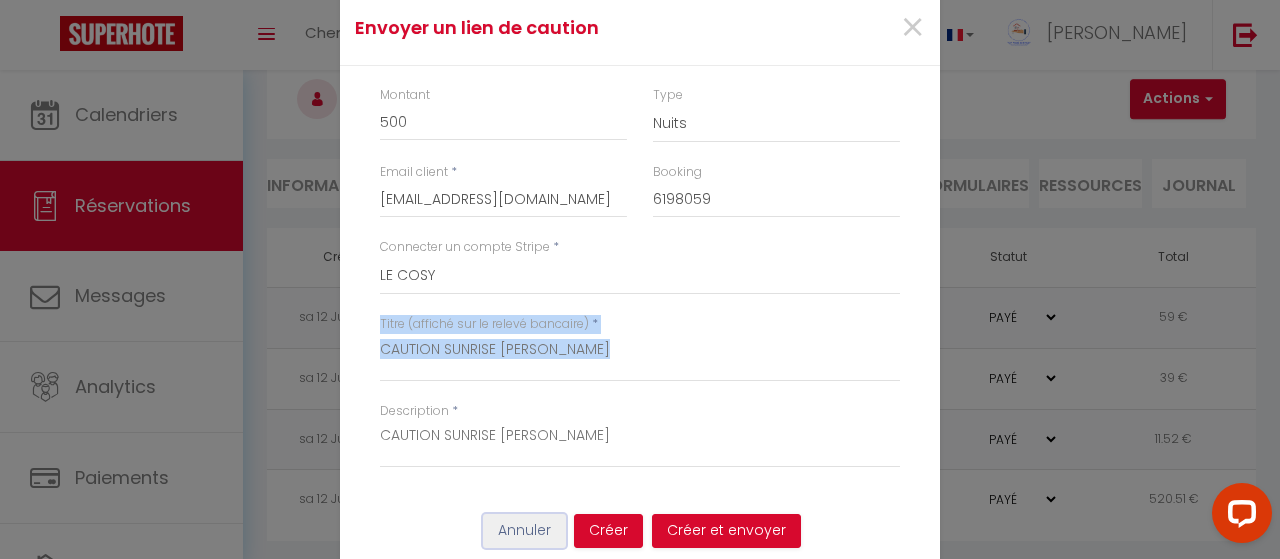 click on "Annuler" at bounding box center (524, 531) 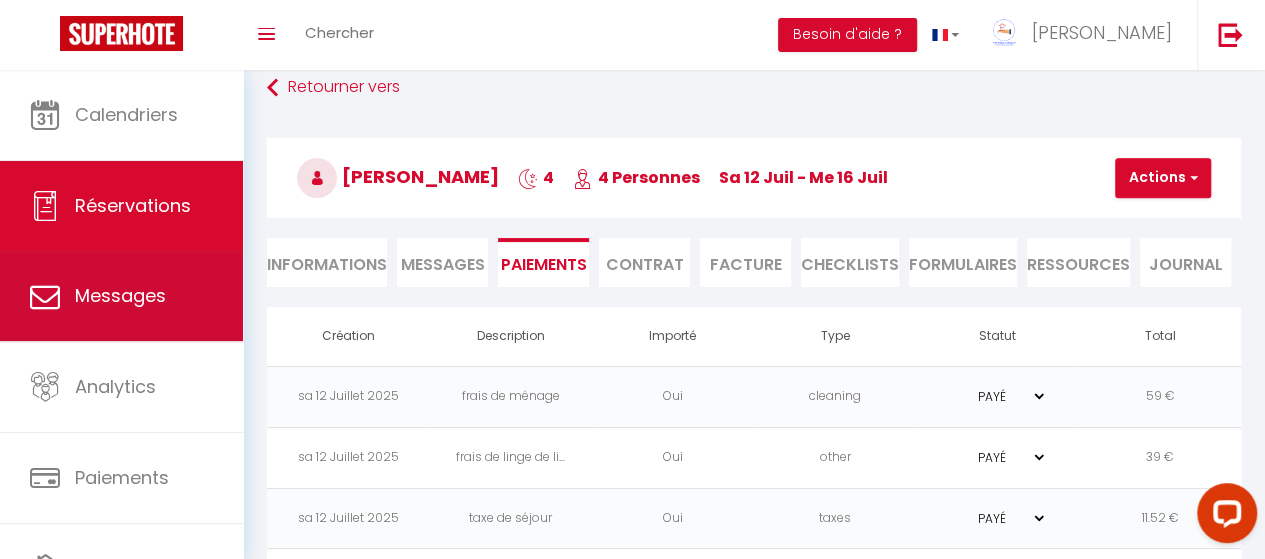 scroll, scrollTop: 17, scrollLeft: 0, axis: vertical 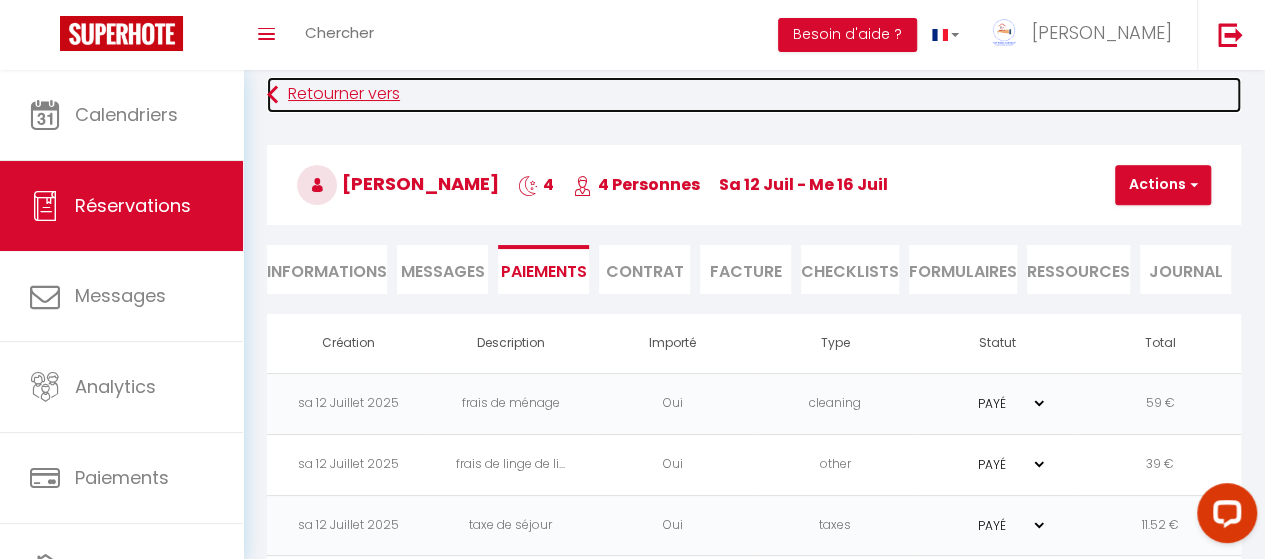 click at bounding box center (272, 95) 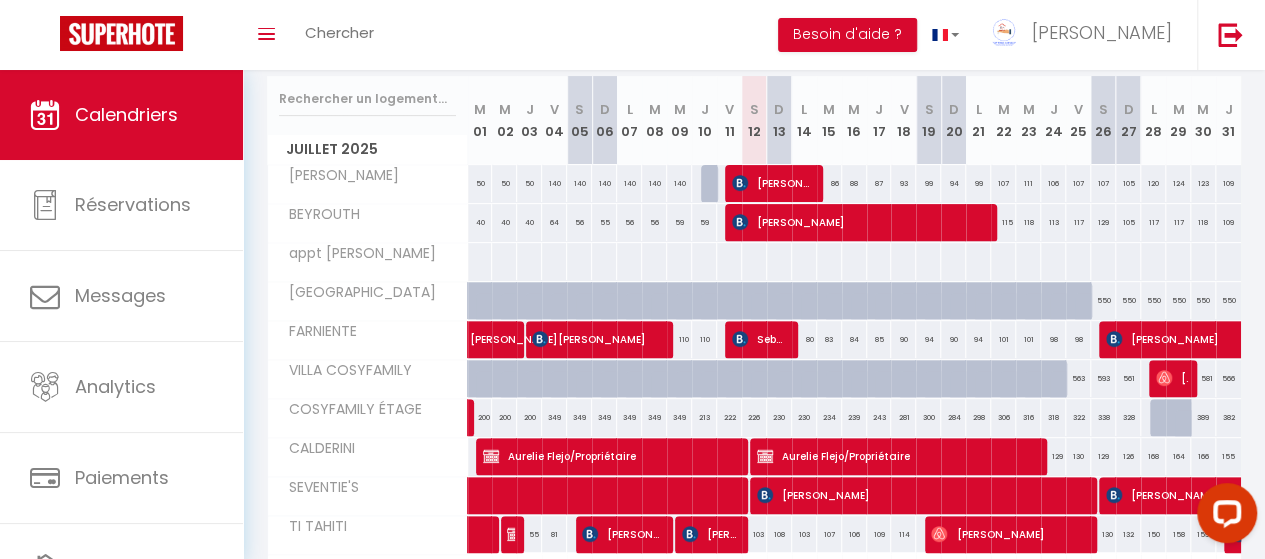 scroll, scrollTop: 389, scrollLeft: 0, axis: vertical 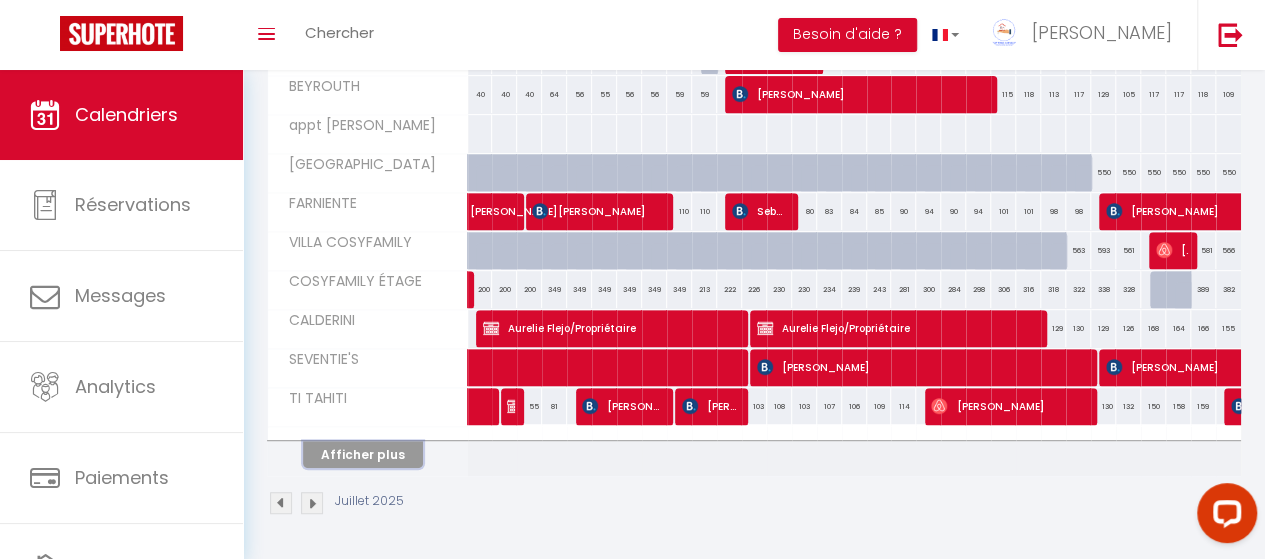 click on "Afficher plus" at bounding box center [363, 454] 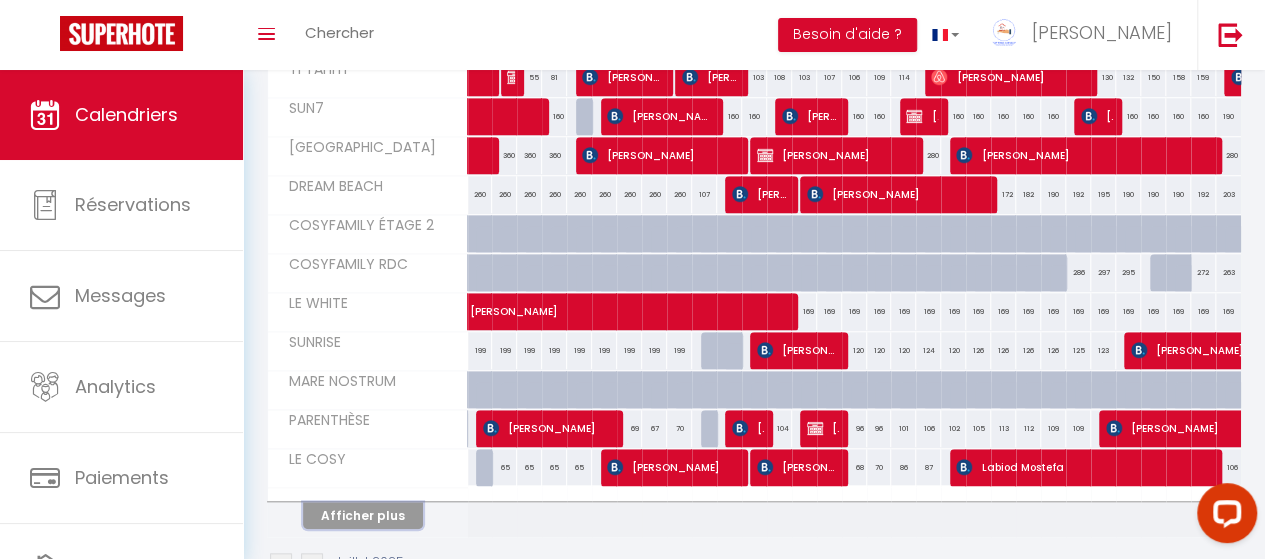 scroll, scrollTop: 776, scrollLeft: 0, axis: vertical 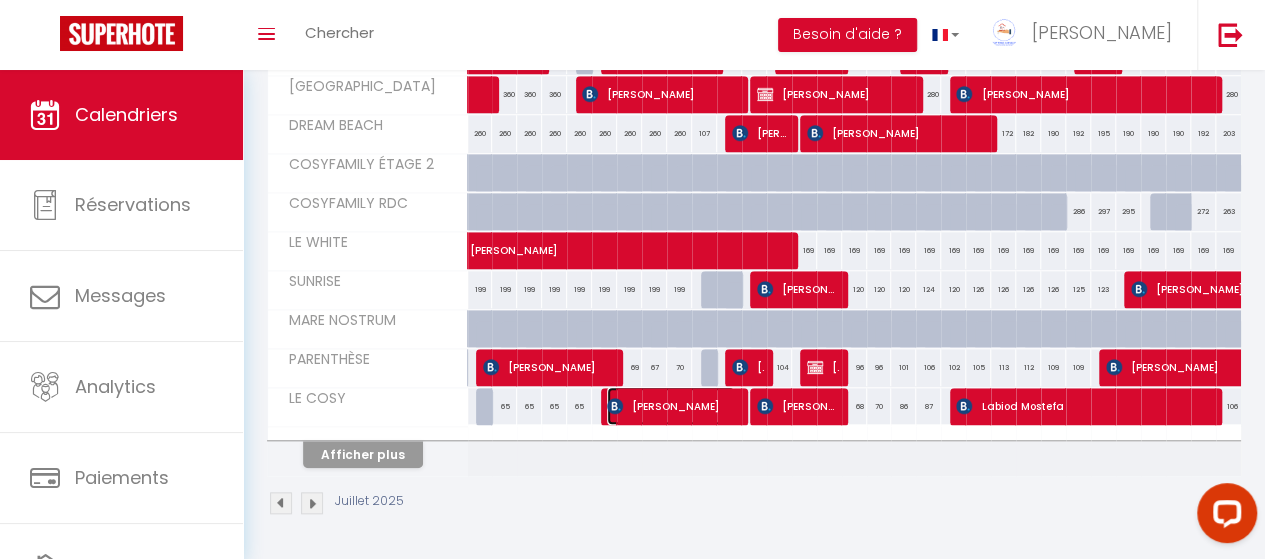 click on "[PERSON_NAME]" at bounding box center [671, 406] 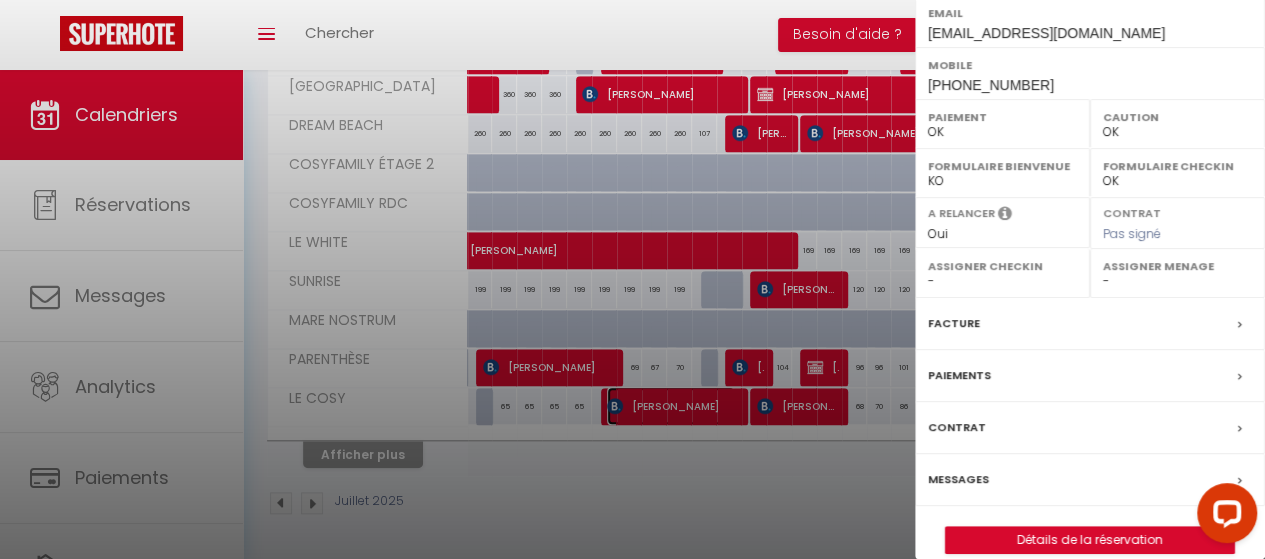 scroll, scrollTop: 368, scrollLeft: 0, axis: vertical 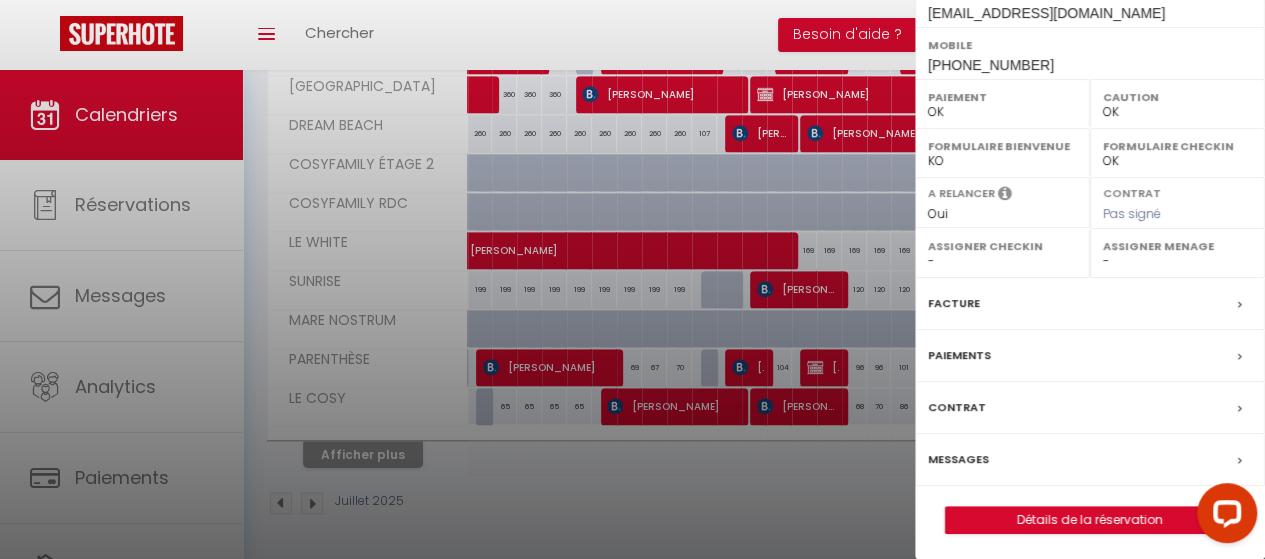 click on "Messages" at bounding box center (958, 459) 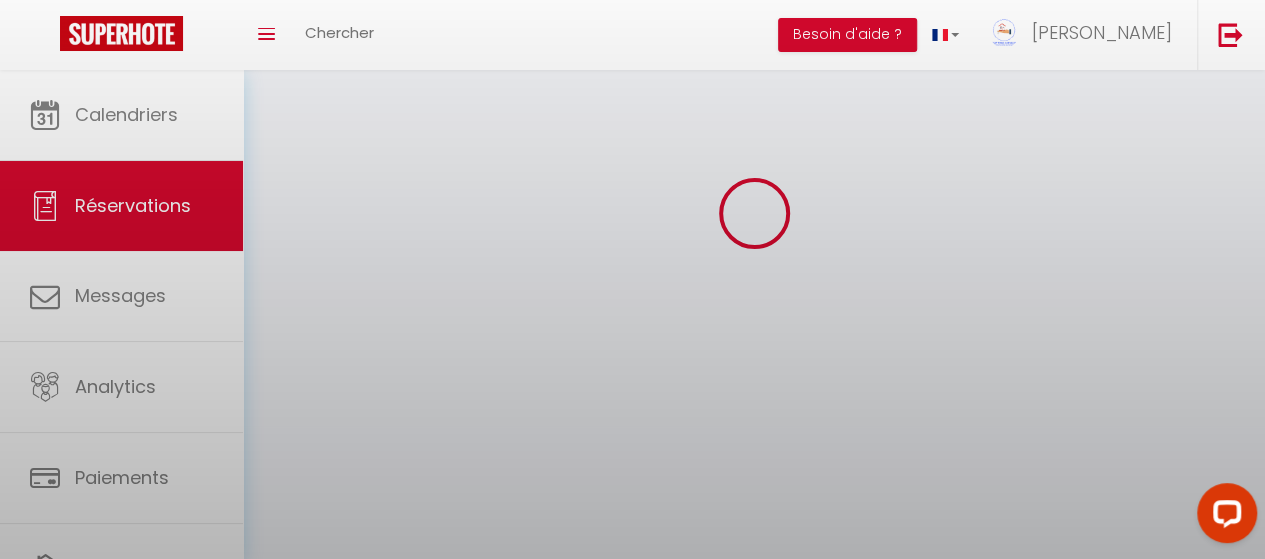 scroll, scrollTop: 0, scrollLeft: 0, axis: both 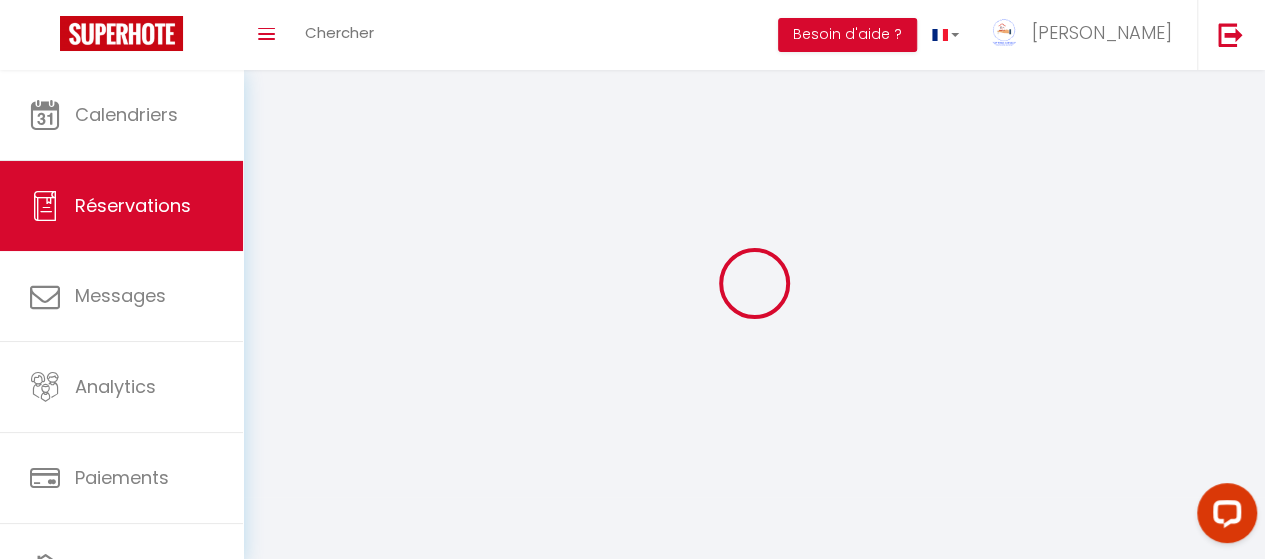 select 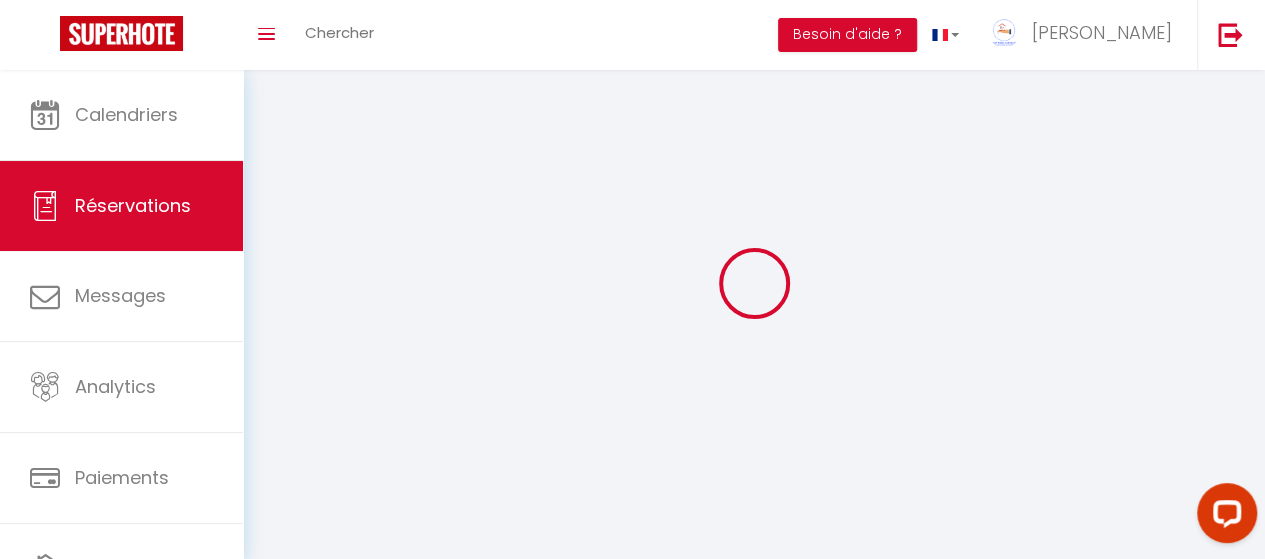 select 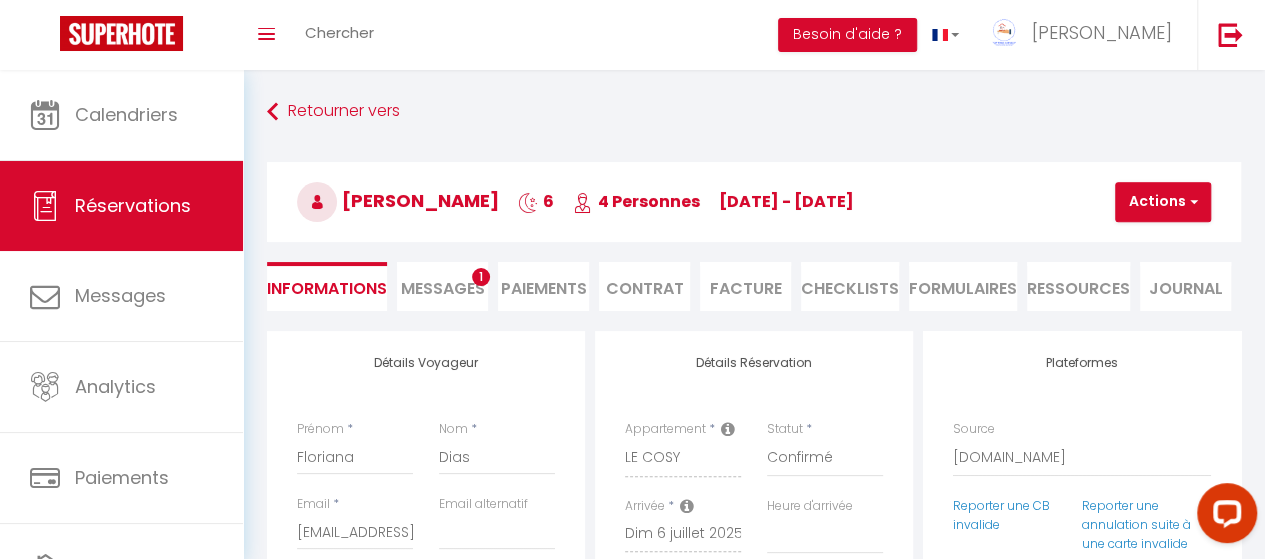 select 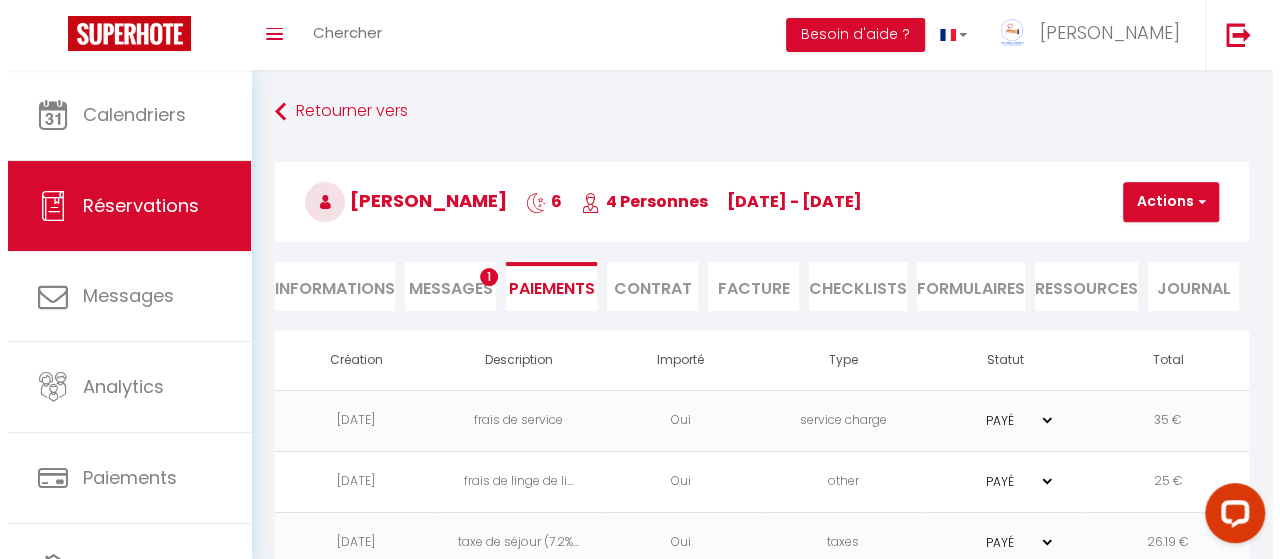 scroll, scrollTop: 103, scrollLeft: 0, axis: vertical 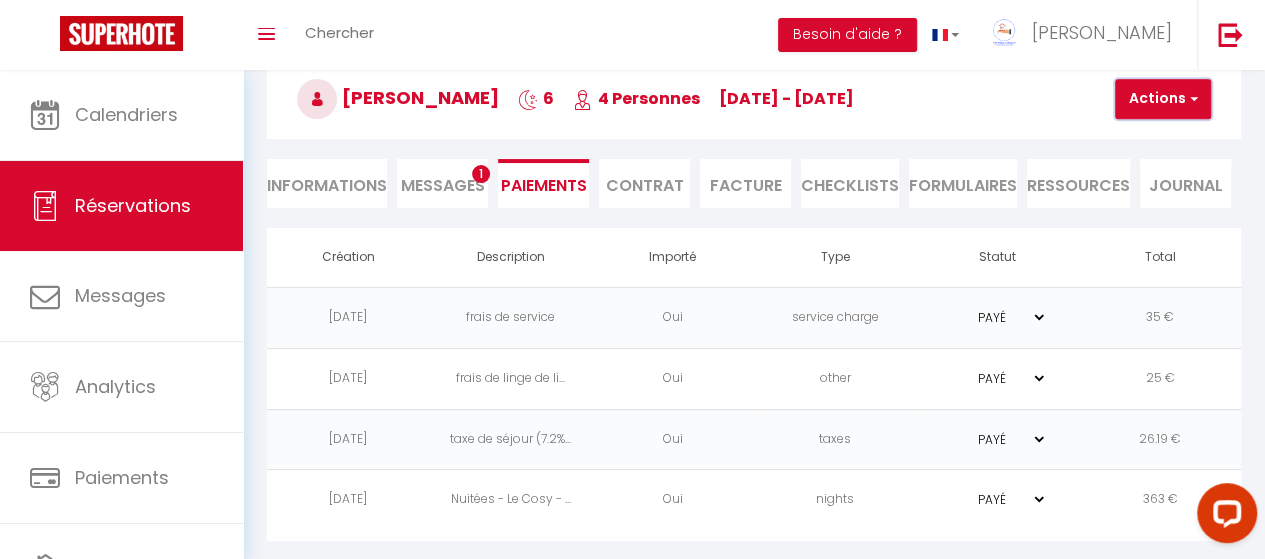click on "Actions" at bounding box center (1163, 99) 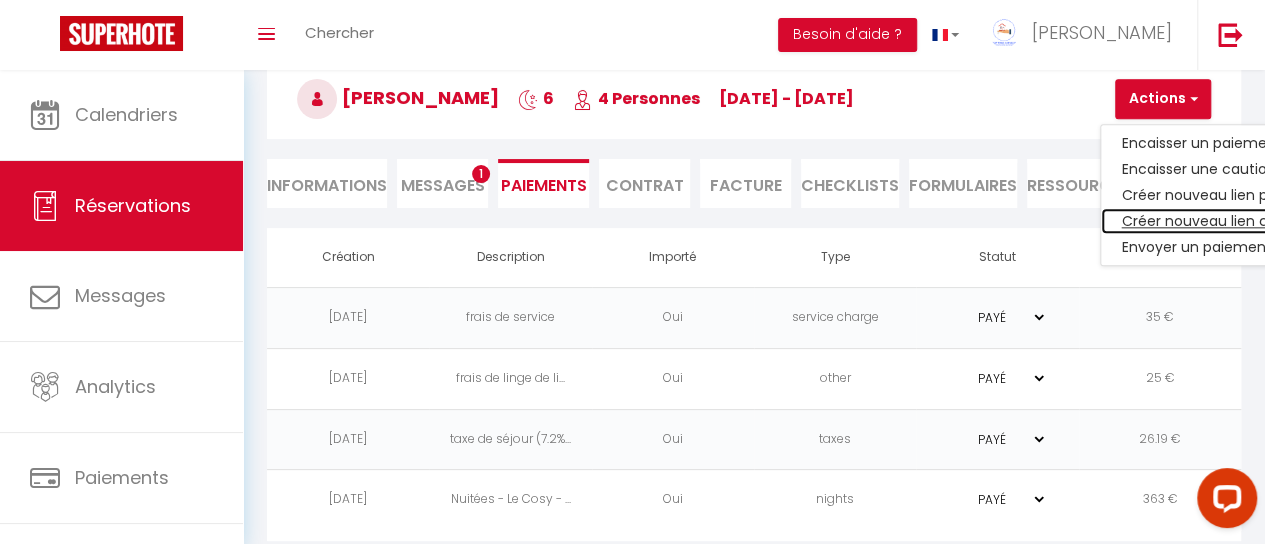 click on "Créer nouveau lien caution" at bounding box center [1224, 221] 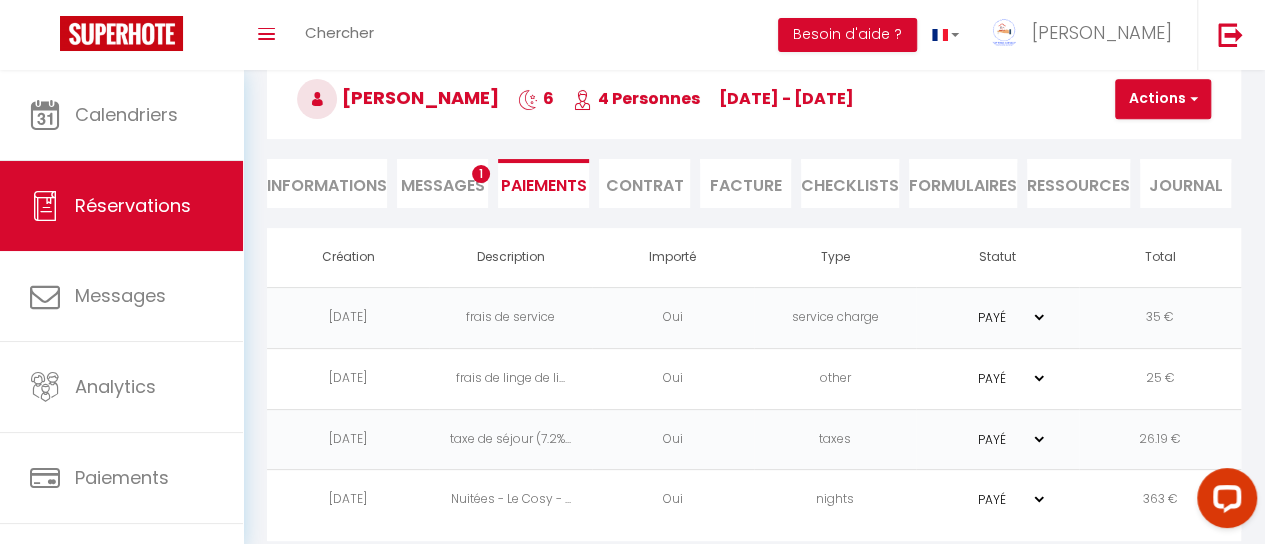 select on "nights" 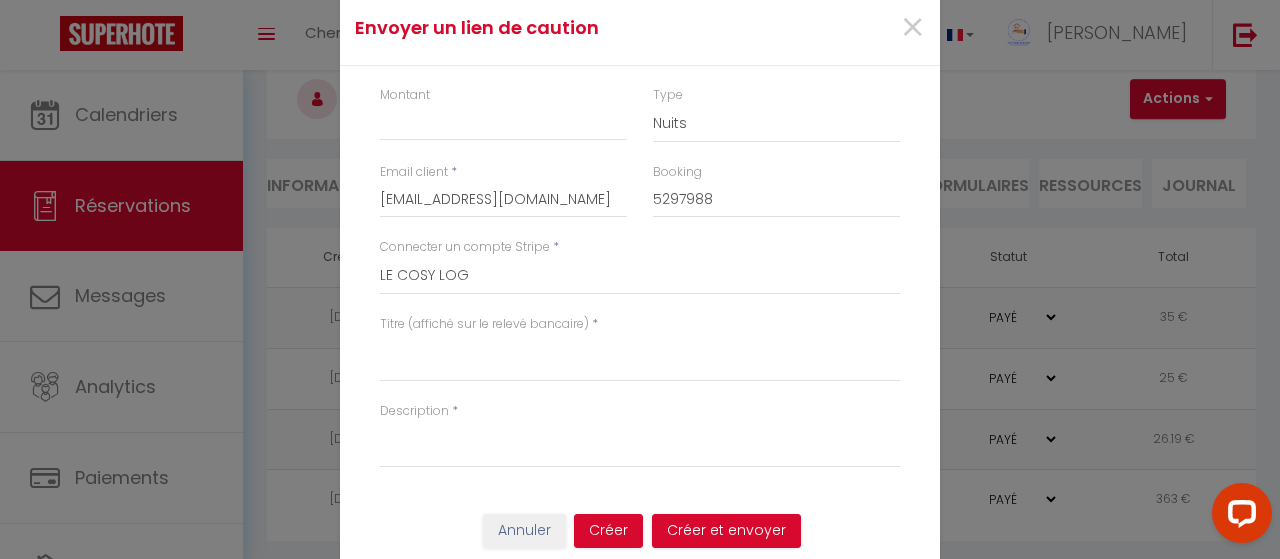 click on "Titre (affiché sur le relevé bancaire)" at bounding box center [484, 324] 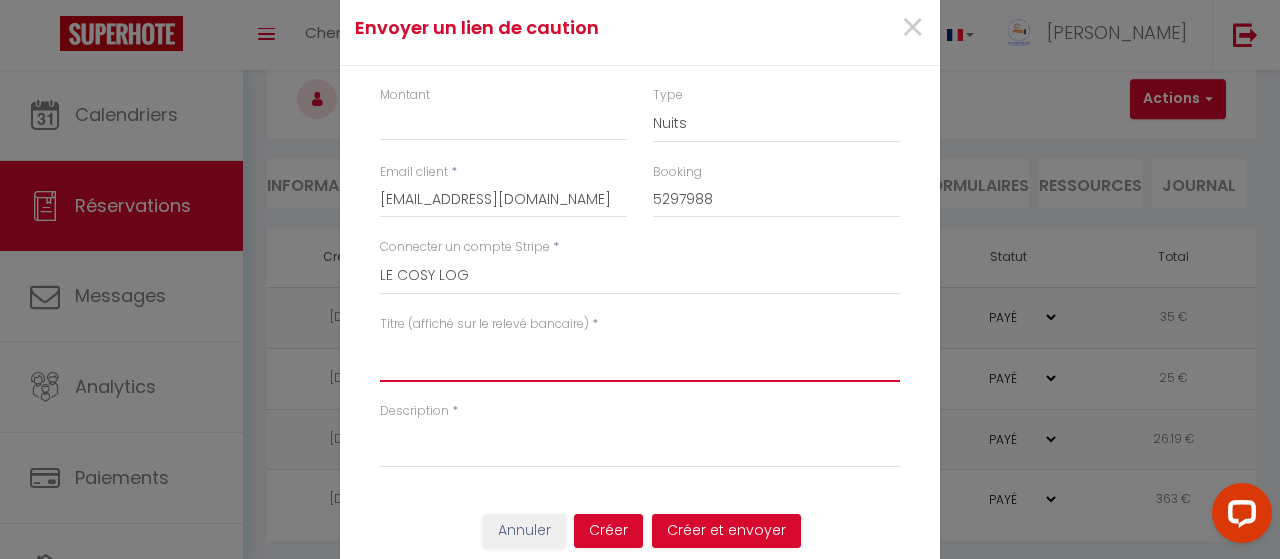 click on "Titre (affiché sur le relevé bancaire)" at bounding box center (640, 358) 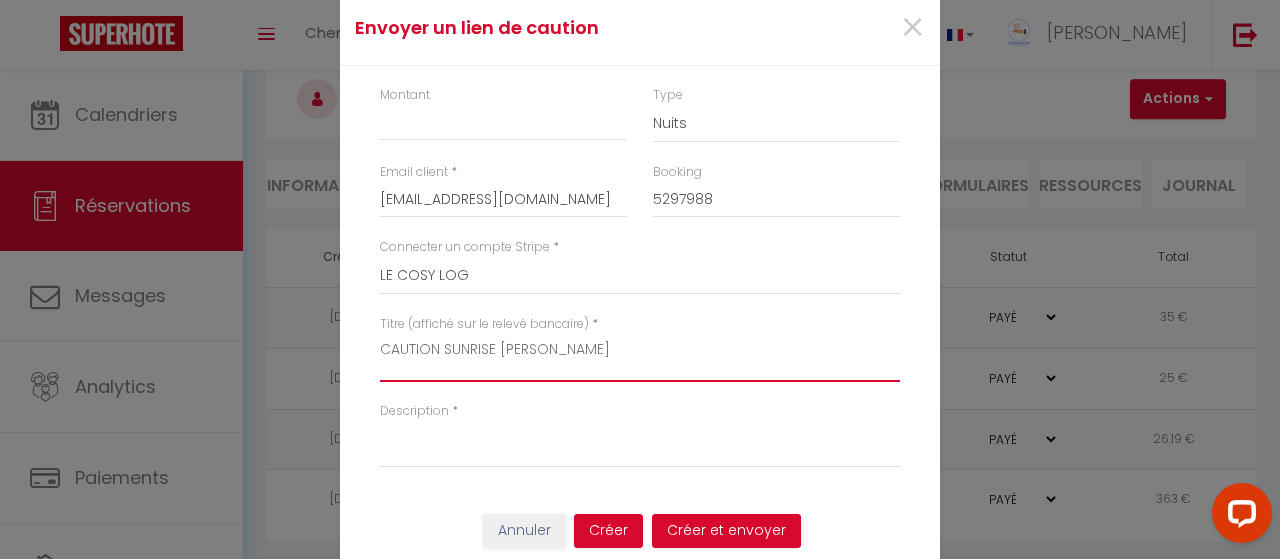 drag, startPoint x: 540, startPoint y: 351, endPoint x: 276, endPoint y: 349, distance: 264.00757 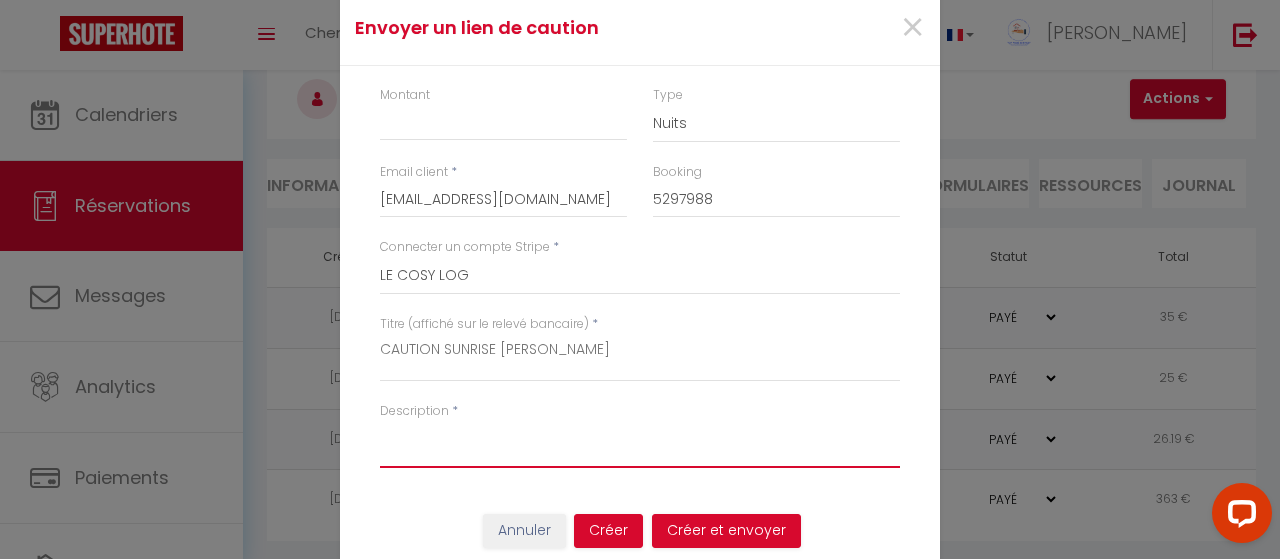 click on "Description" at bounding box center [640, 444] 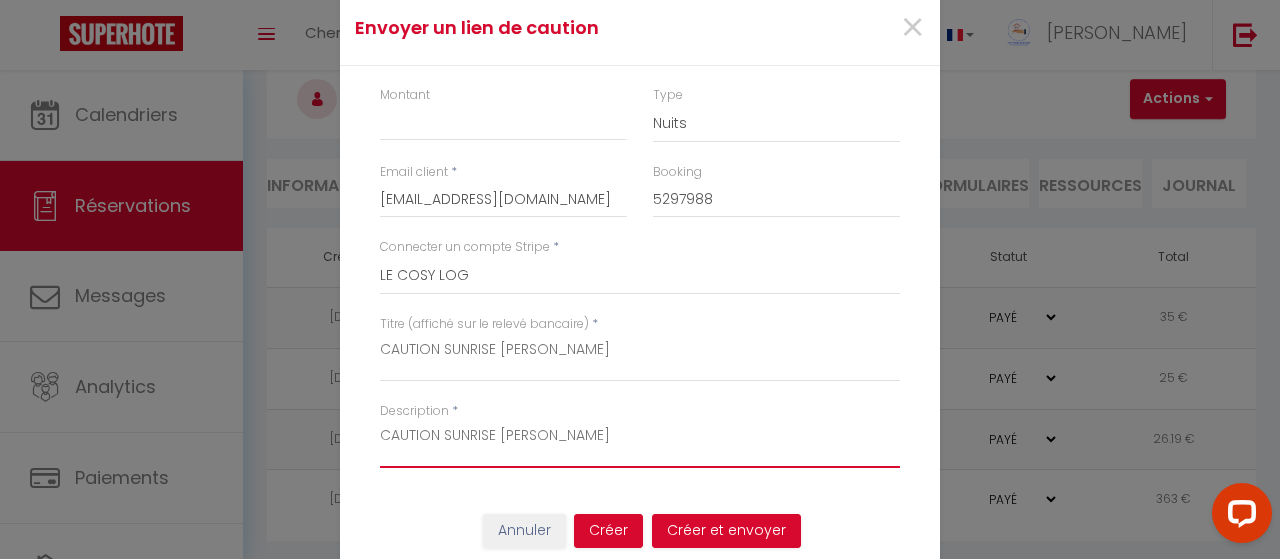 type on "CAUTION SUNRISE [PERSON_NAME]" 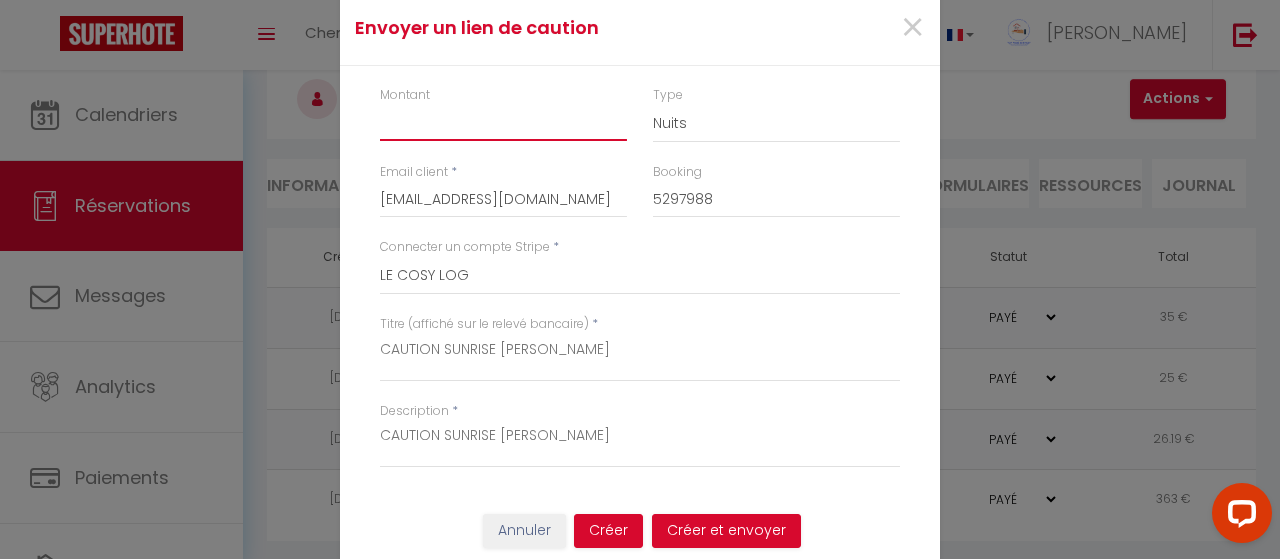 click on "Montant" at bounding box center [503, 123] 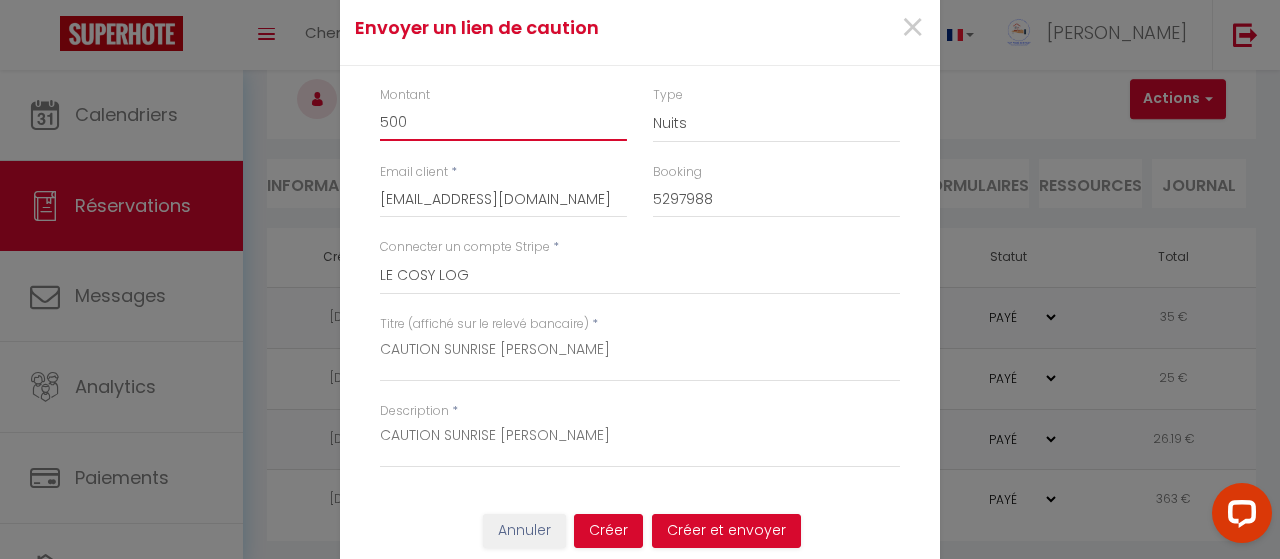 type on "500" 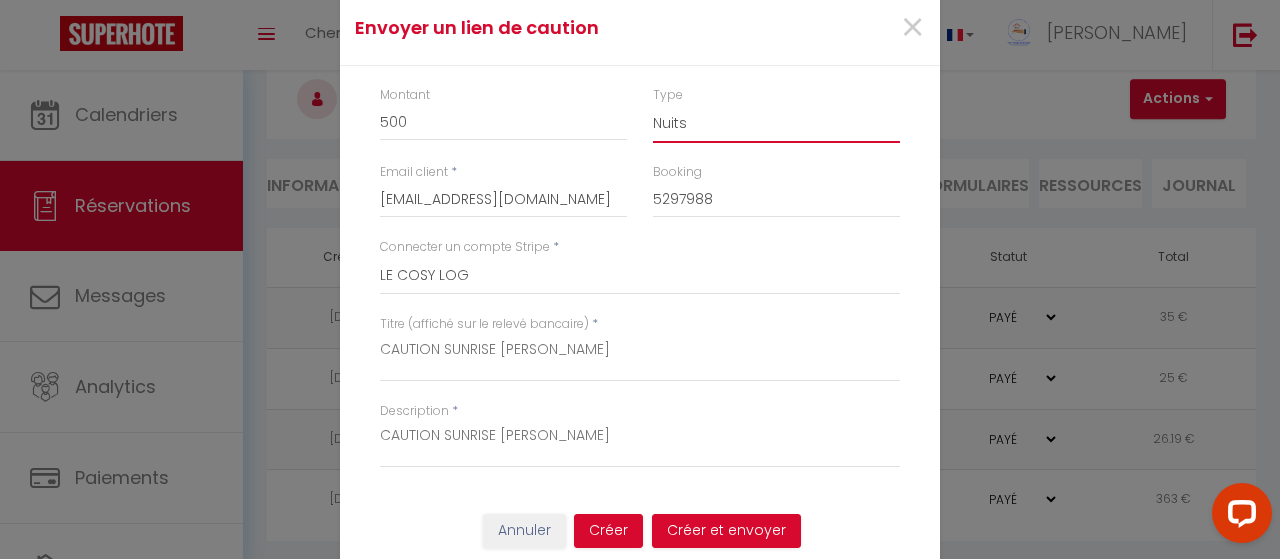 click on "Nuits   Frais de ménage   Taxe de séjour   [GEOGRAPHIC_DATA]" at bounding box center (776, 124) 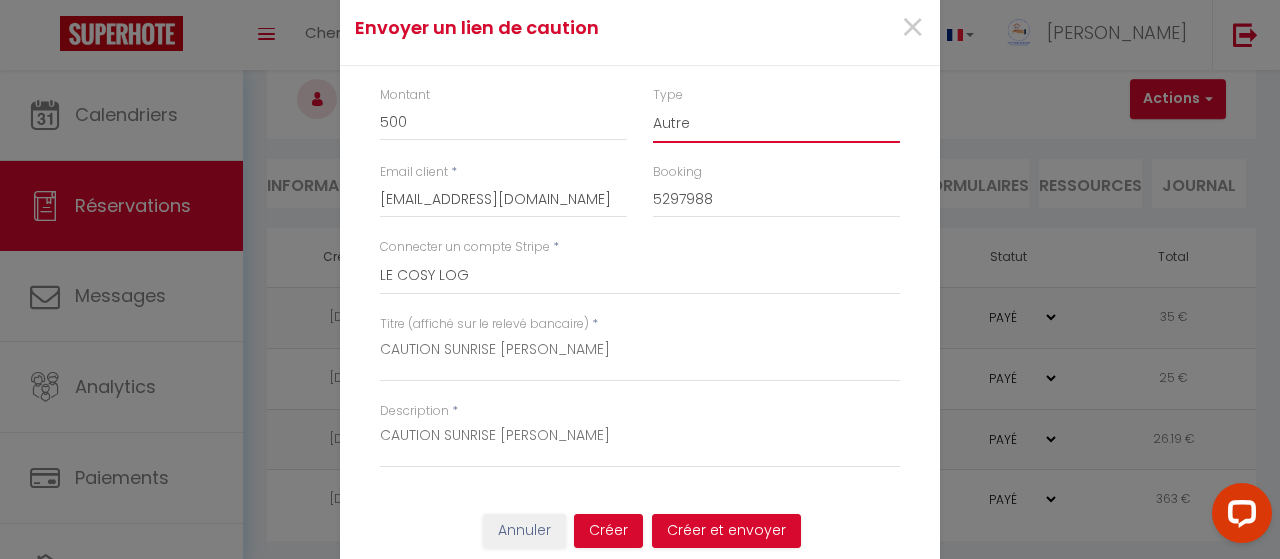 click on "Nuits   Frais de ménage   Taxe de séjour   [GEOGRAPHIC_DATA]" at bounding box center (776, 124) 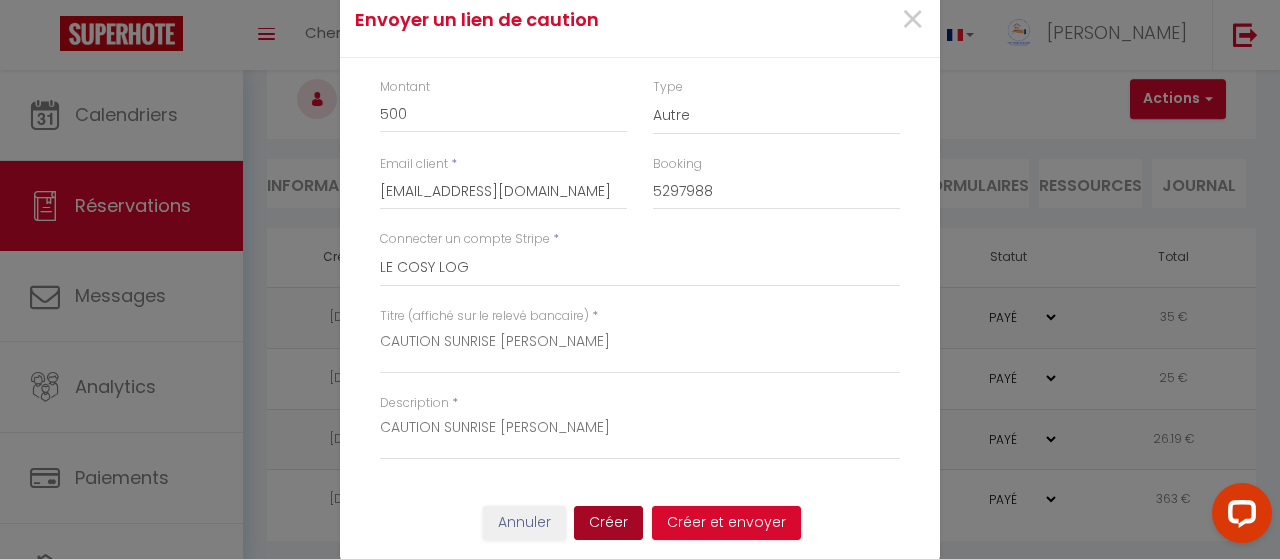 click on "Créer" at bounding box center [608, 523] 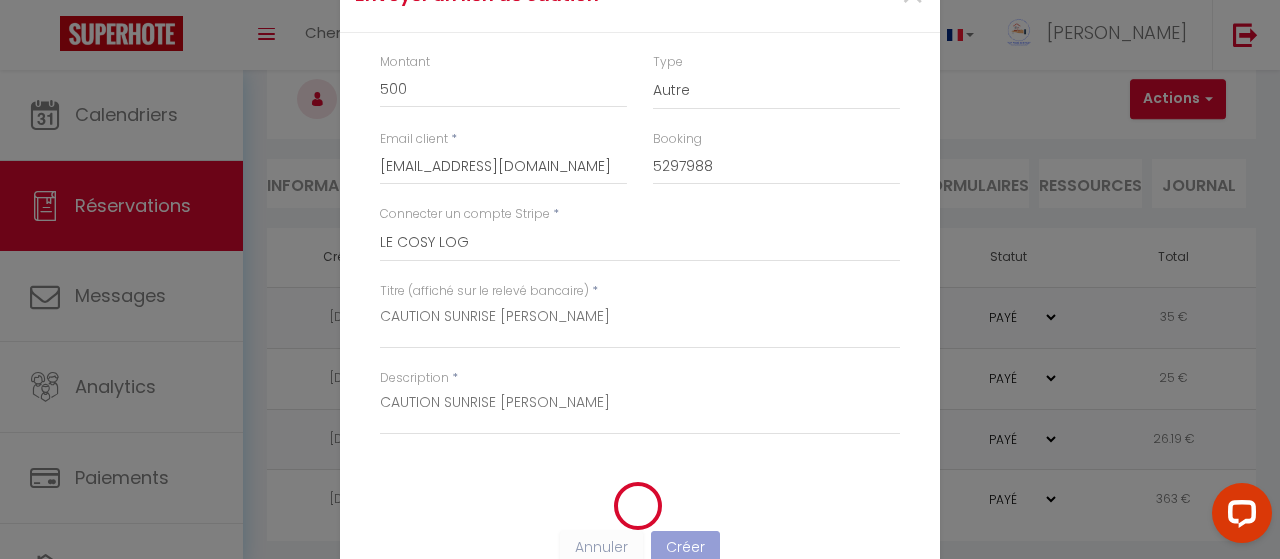 scroll, scrollTop: 0, scrollLeft: 0, axis: both 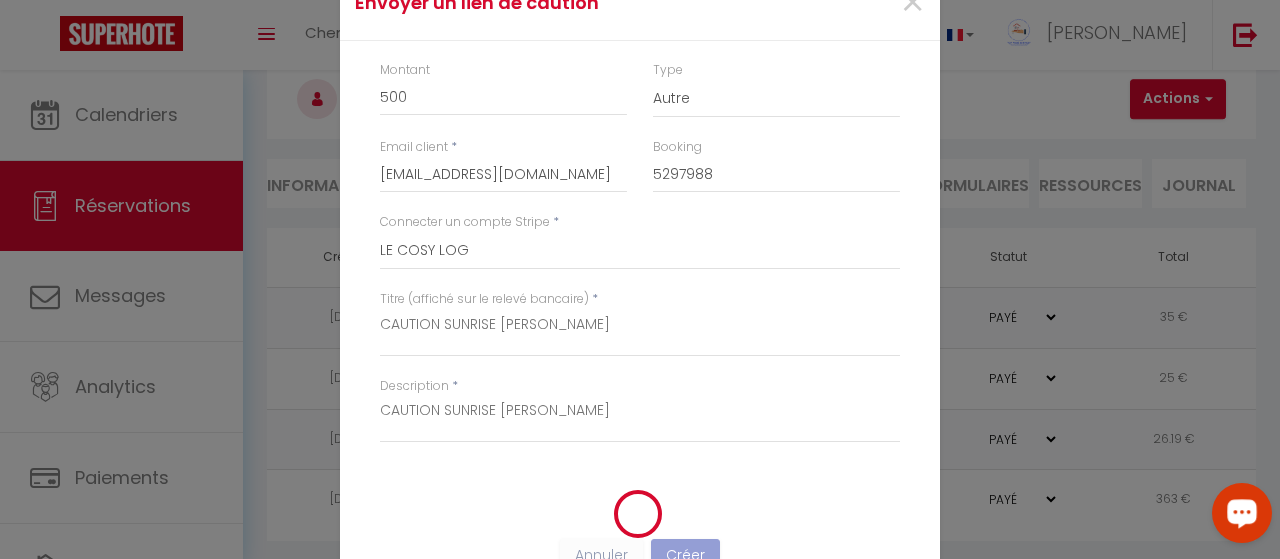 click 